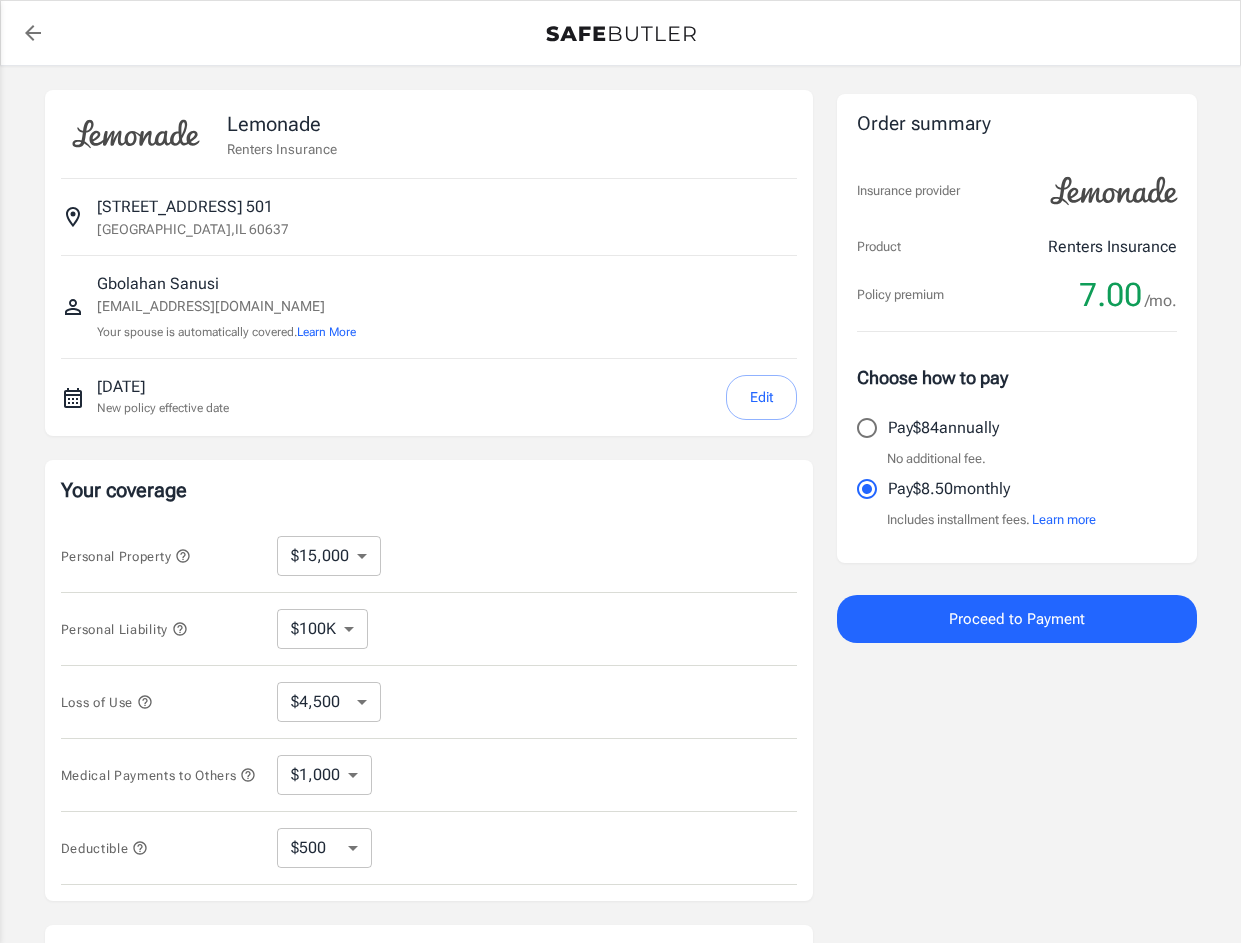 select on "15000" 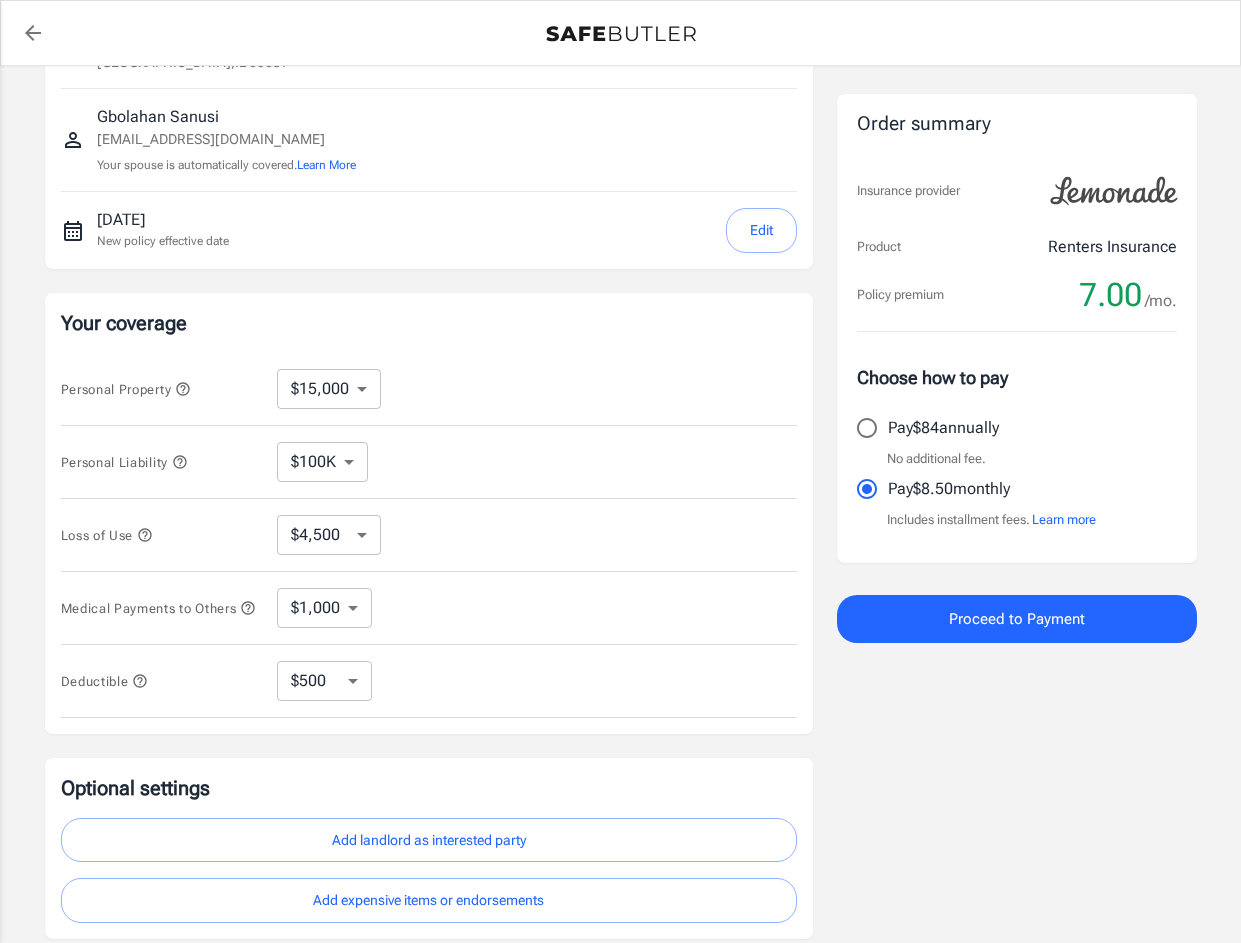 scroll, scrollTop: 168, scrollLeft: 0, axis: vertical 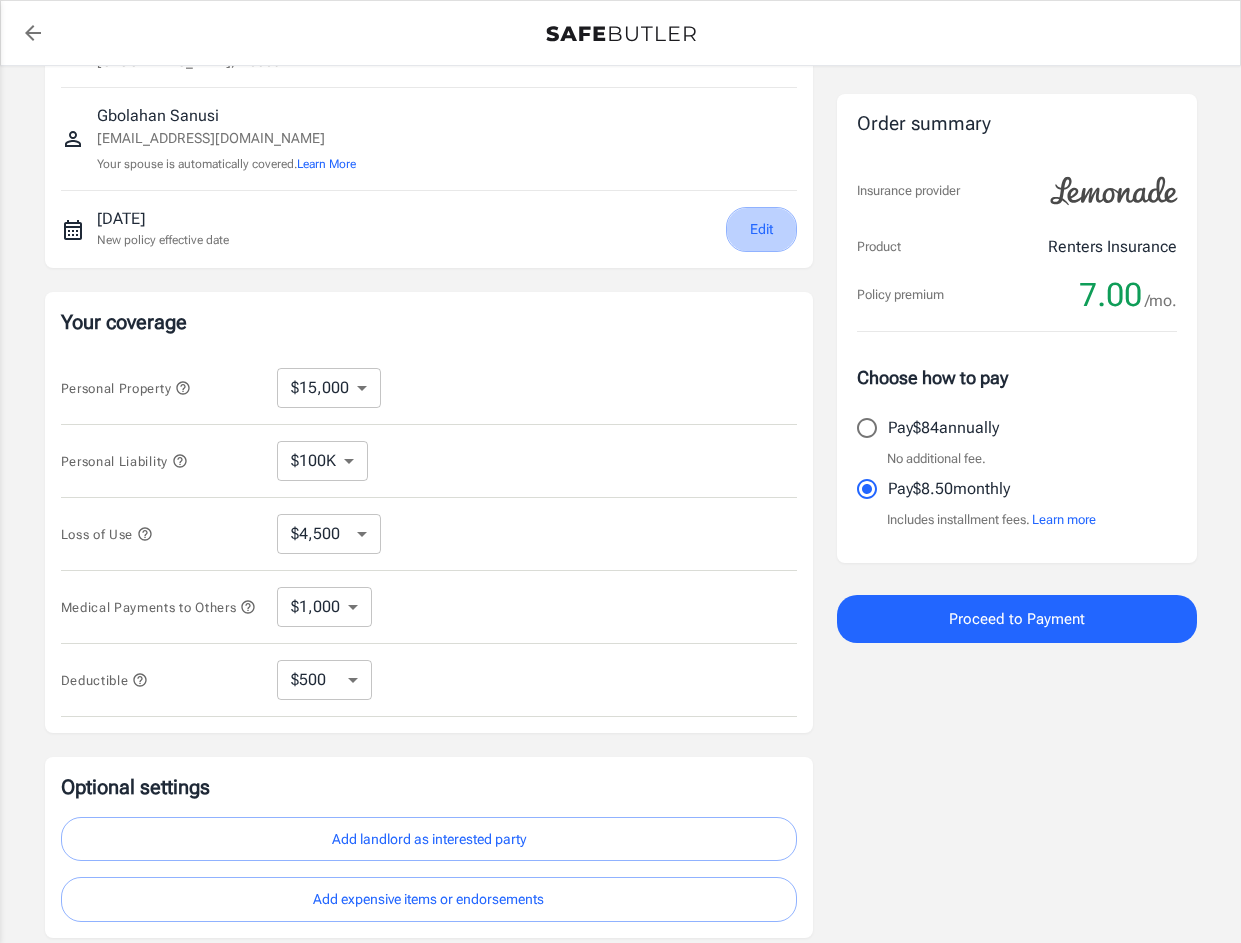 click on "Edit" at bounding box center [761, 229] 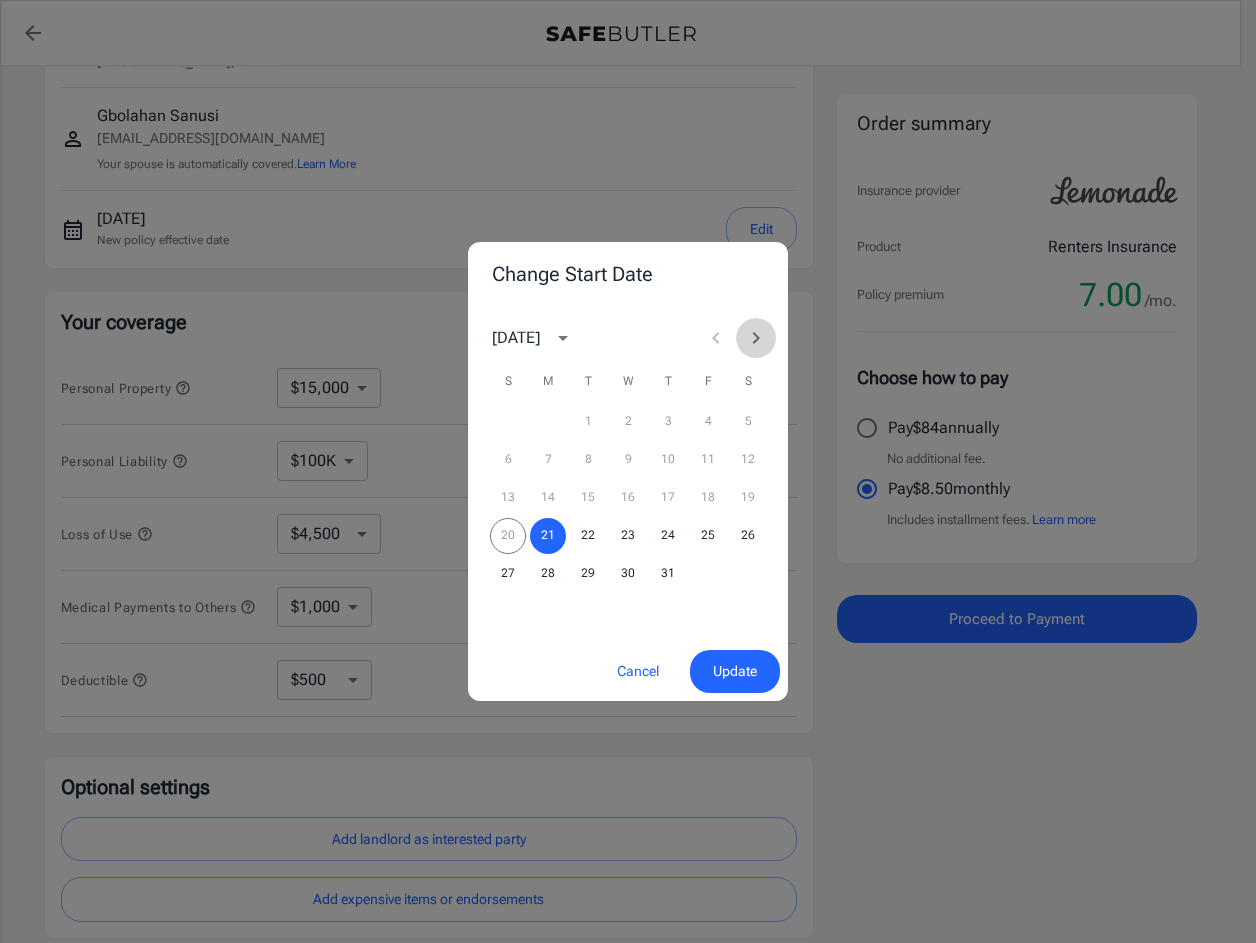 click 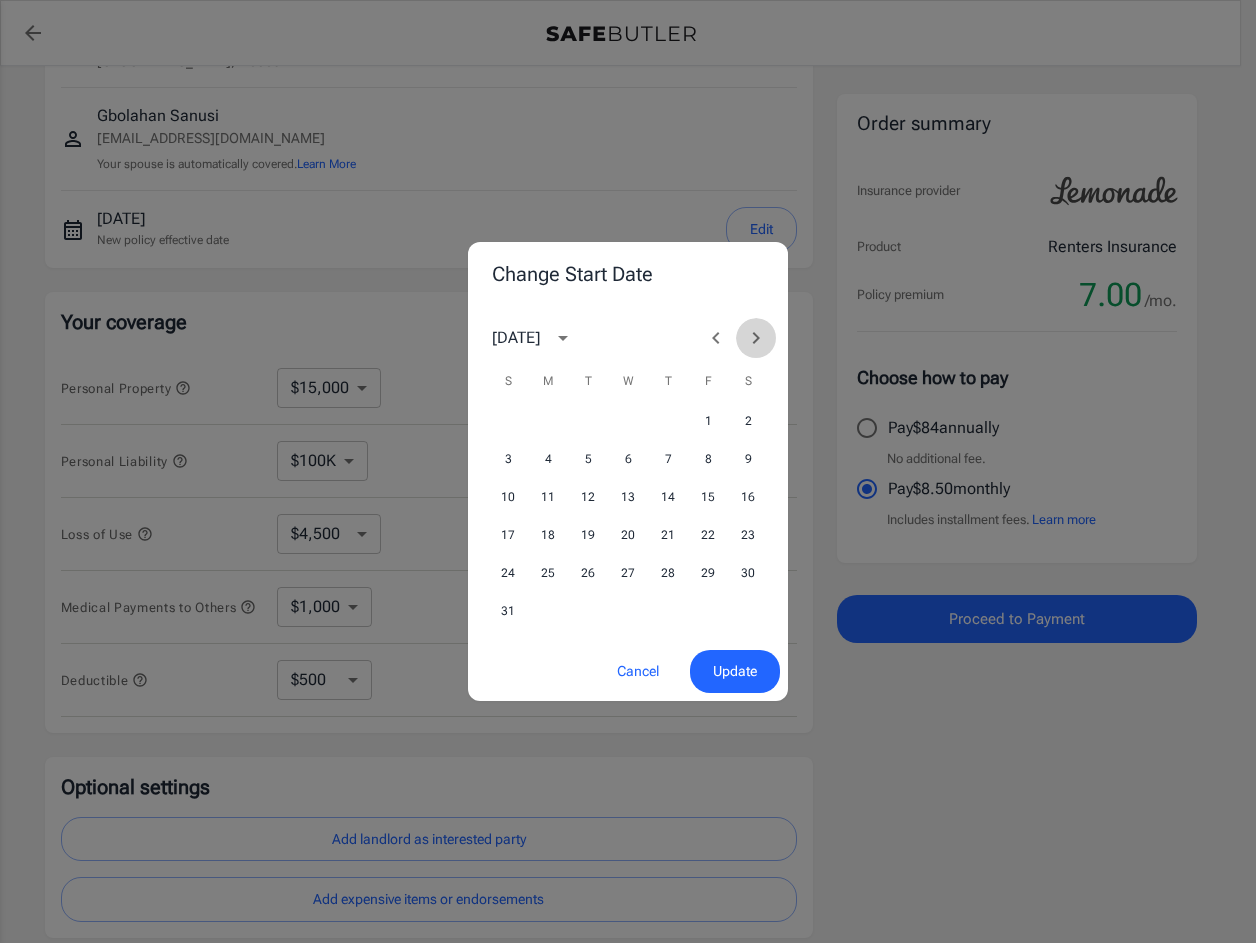 click 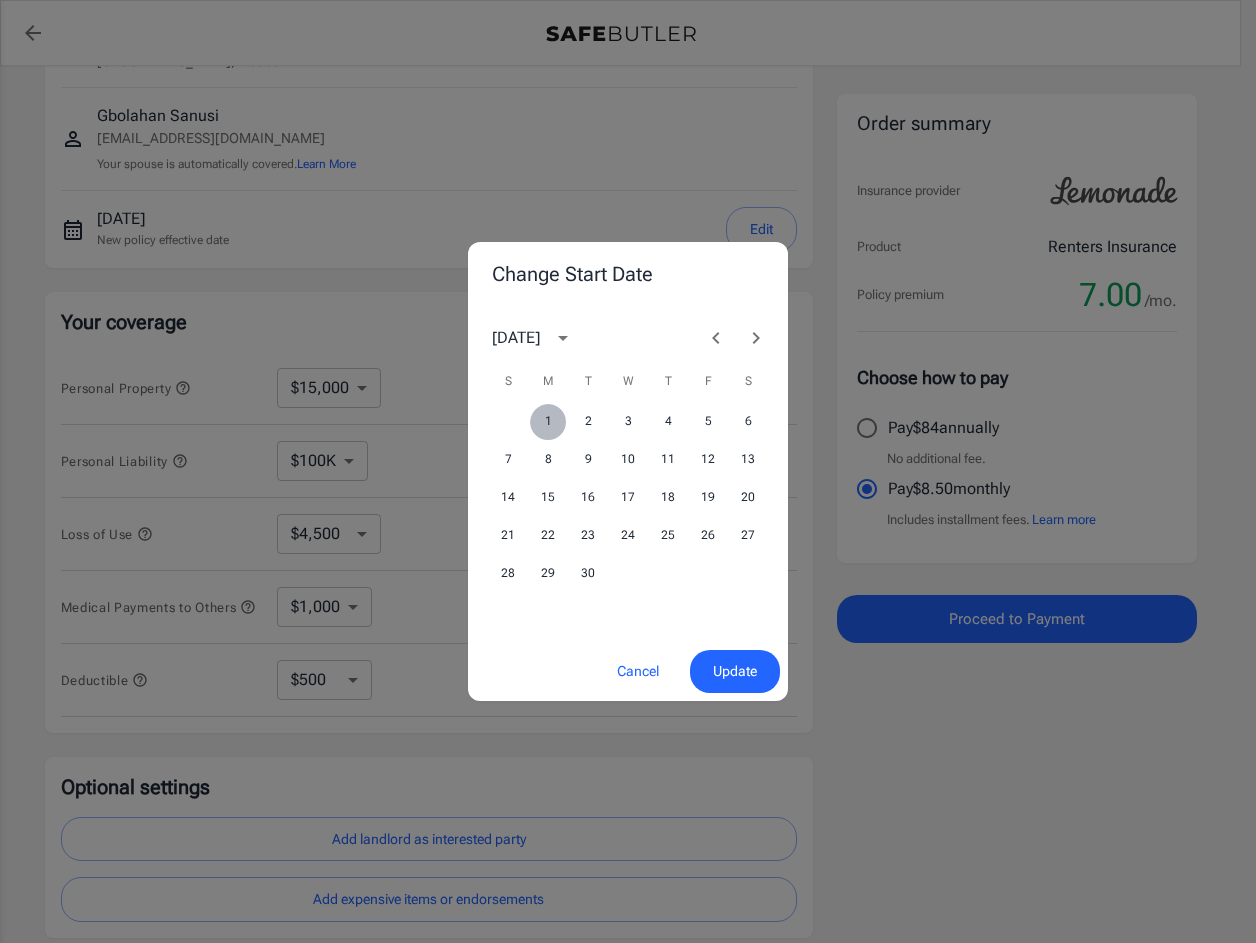 click on "1" at bounding box center (548, 422) 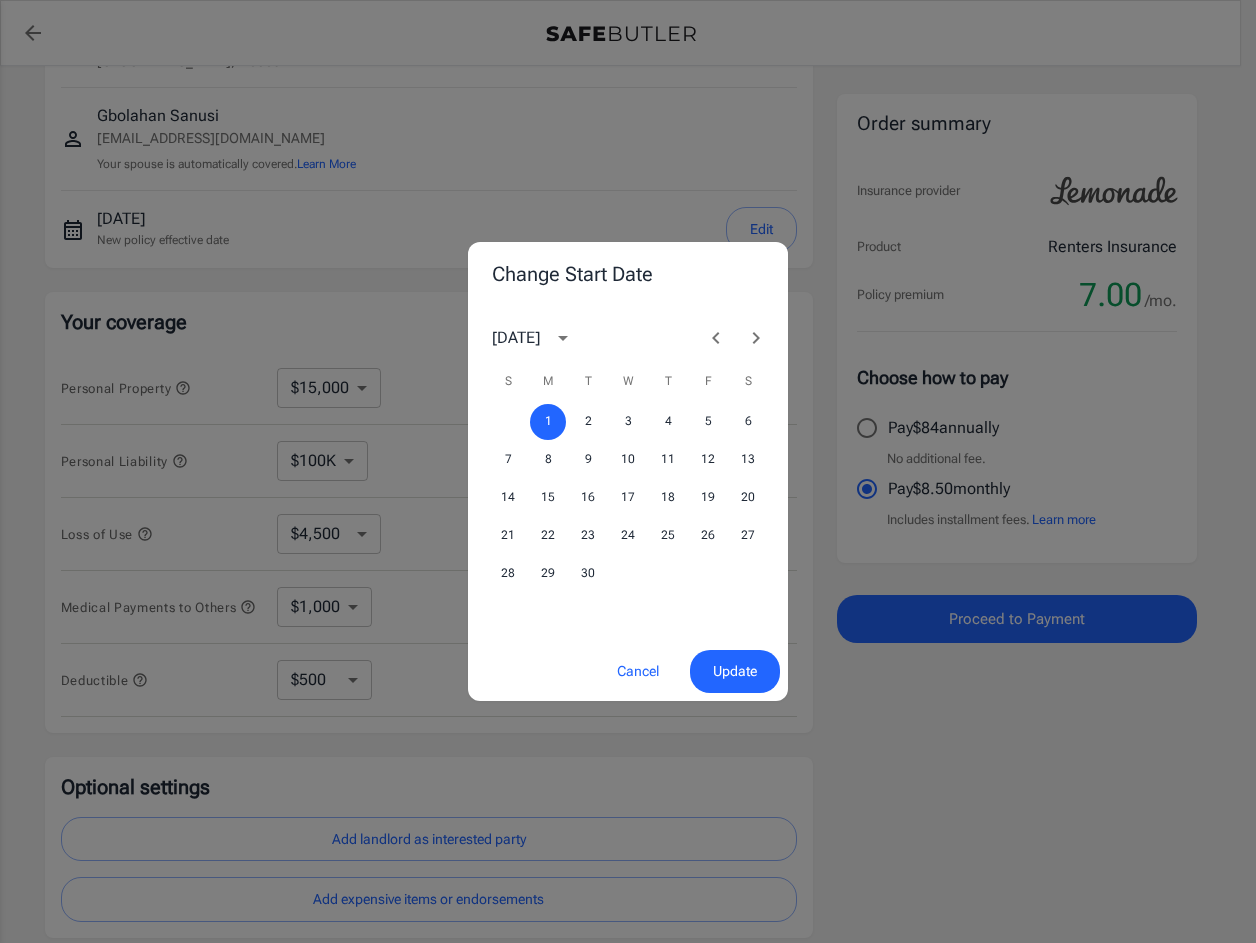 click on "Update" at bounding box center [735, 671] 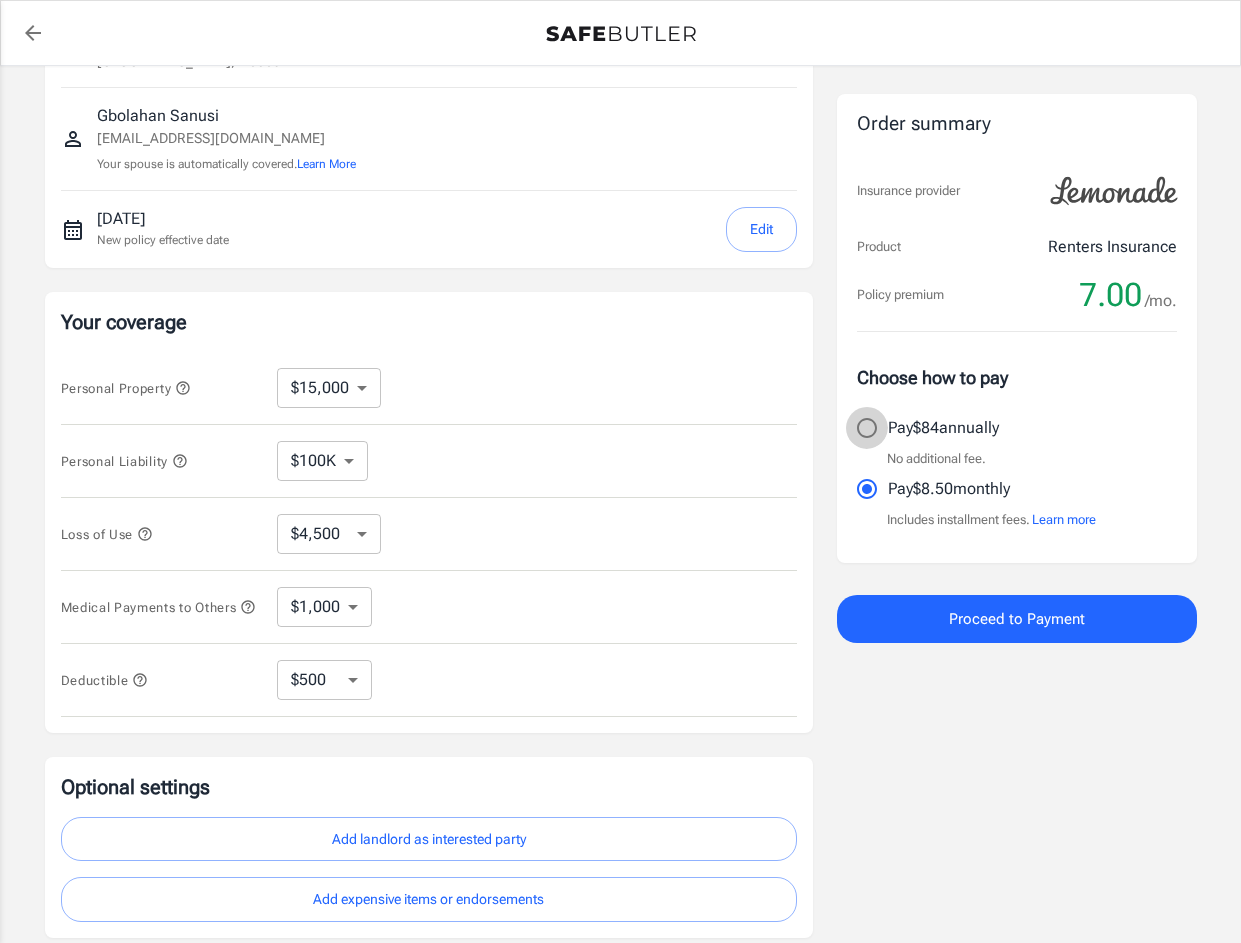 click on "Pay  $84  annually" at bounding box center (867, 428) 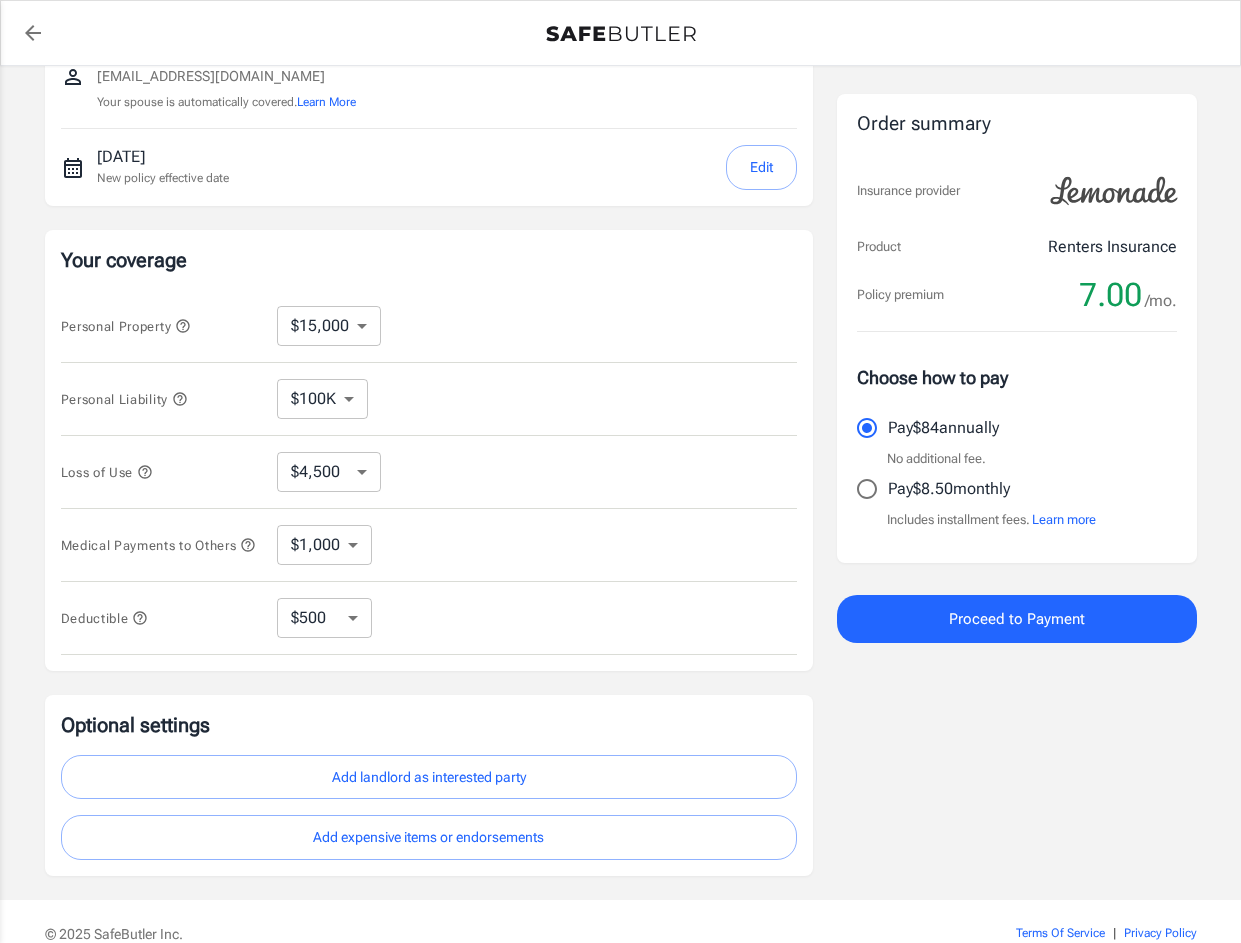 scroll, scrollTop: 180, scrollLeft: 0, axis: vertical 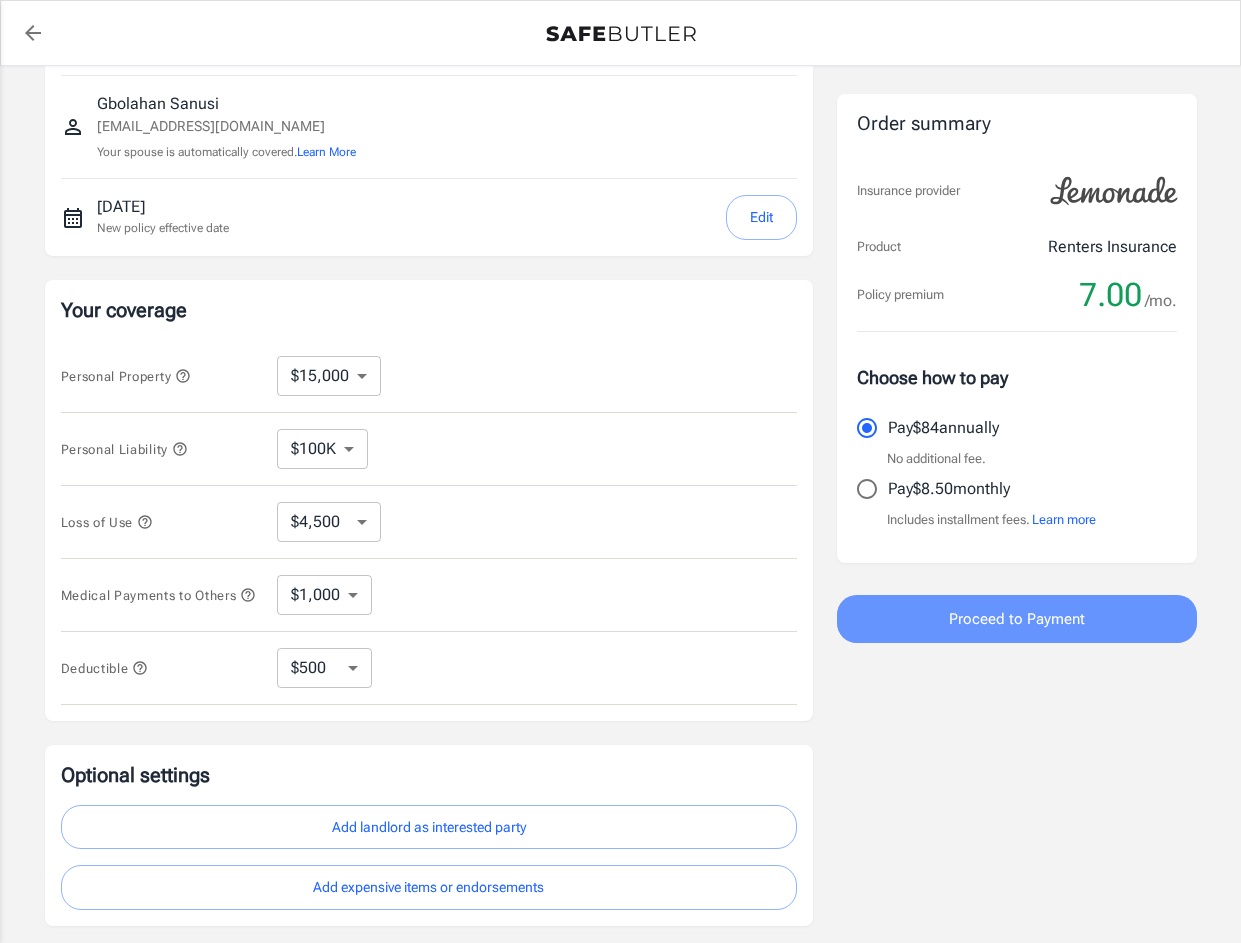 click on "Proceed to Payment" at bounding box center [1017, 619] 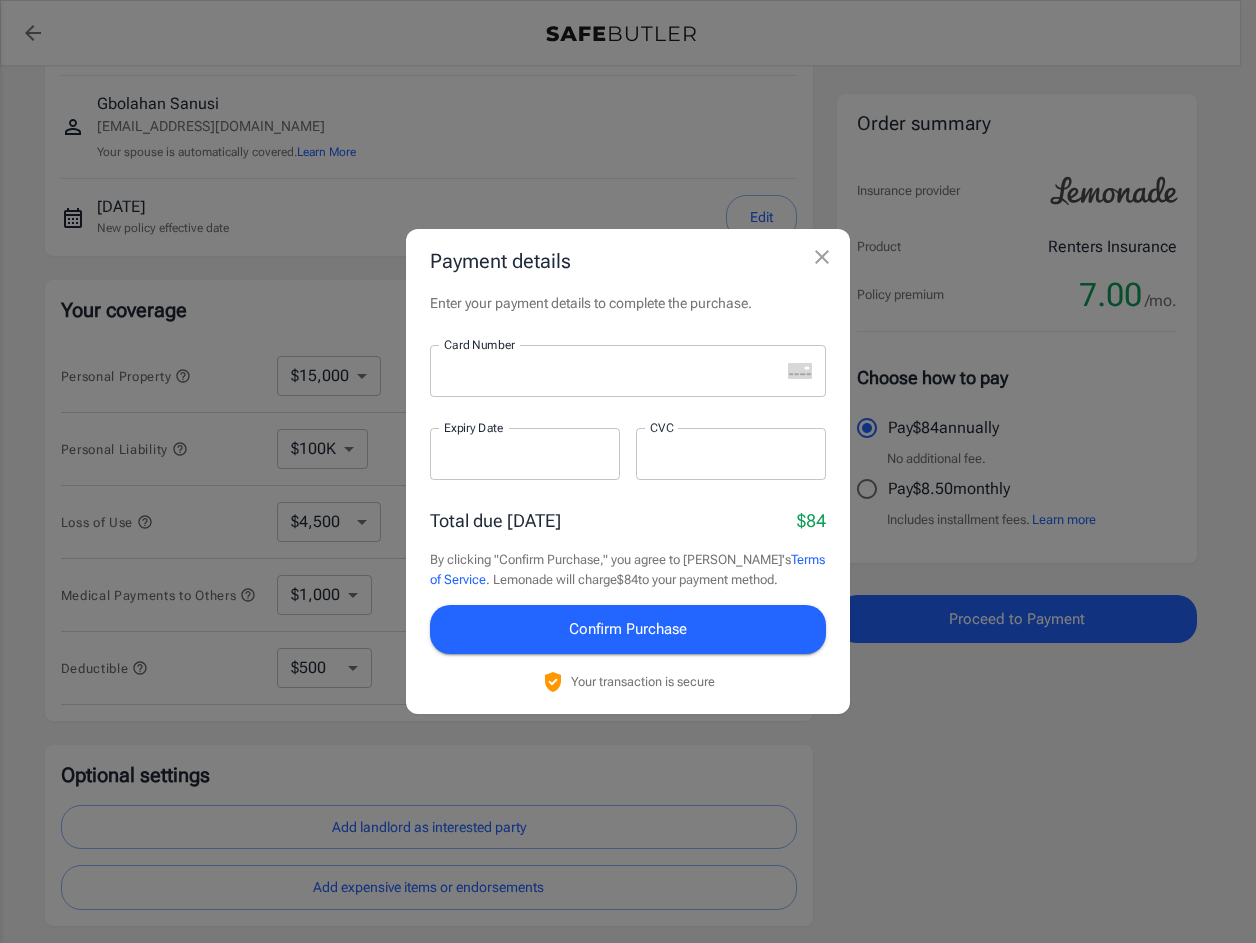 click 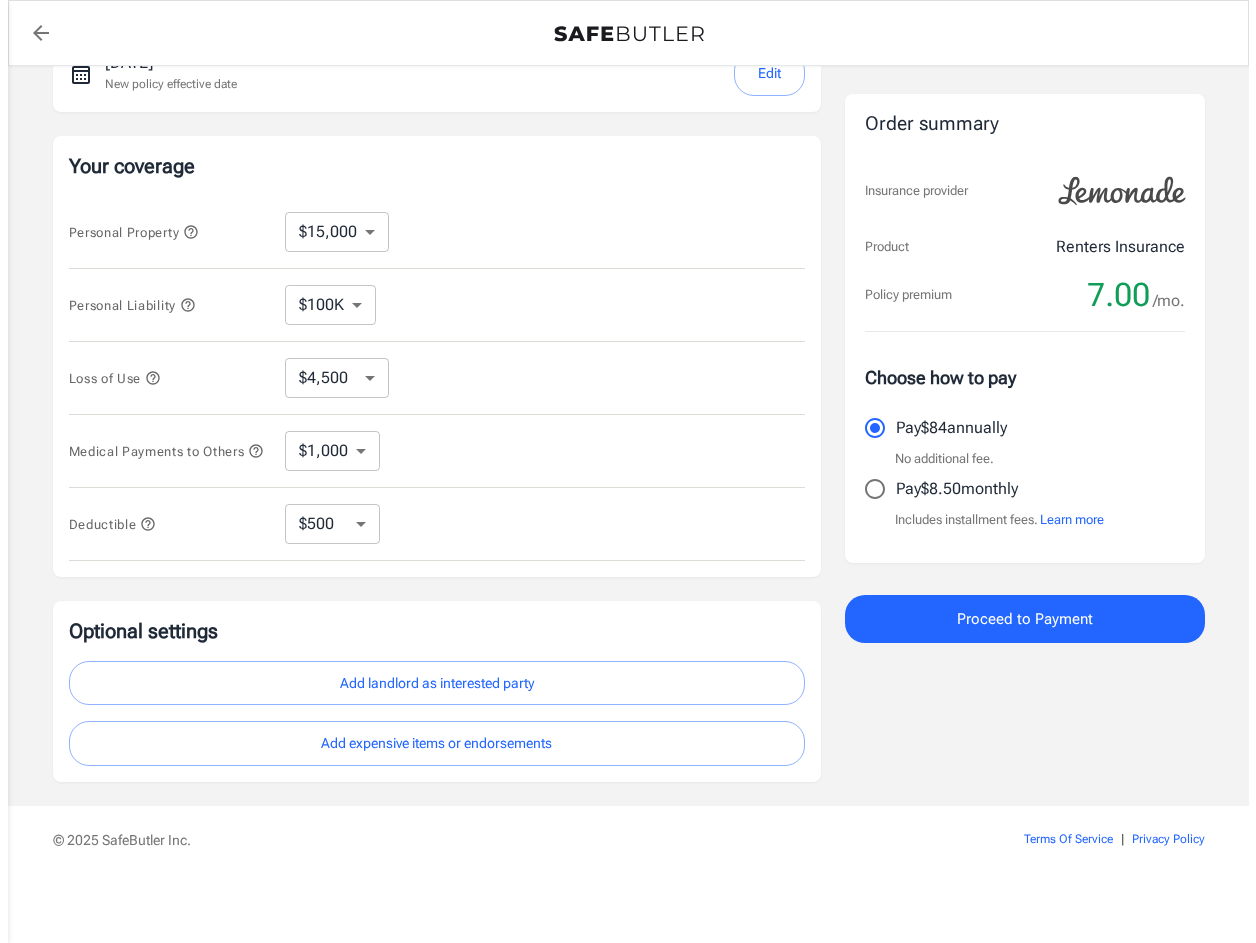scroll, scrollTop: 325, scrollLeft: 0, axis: vertical 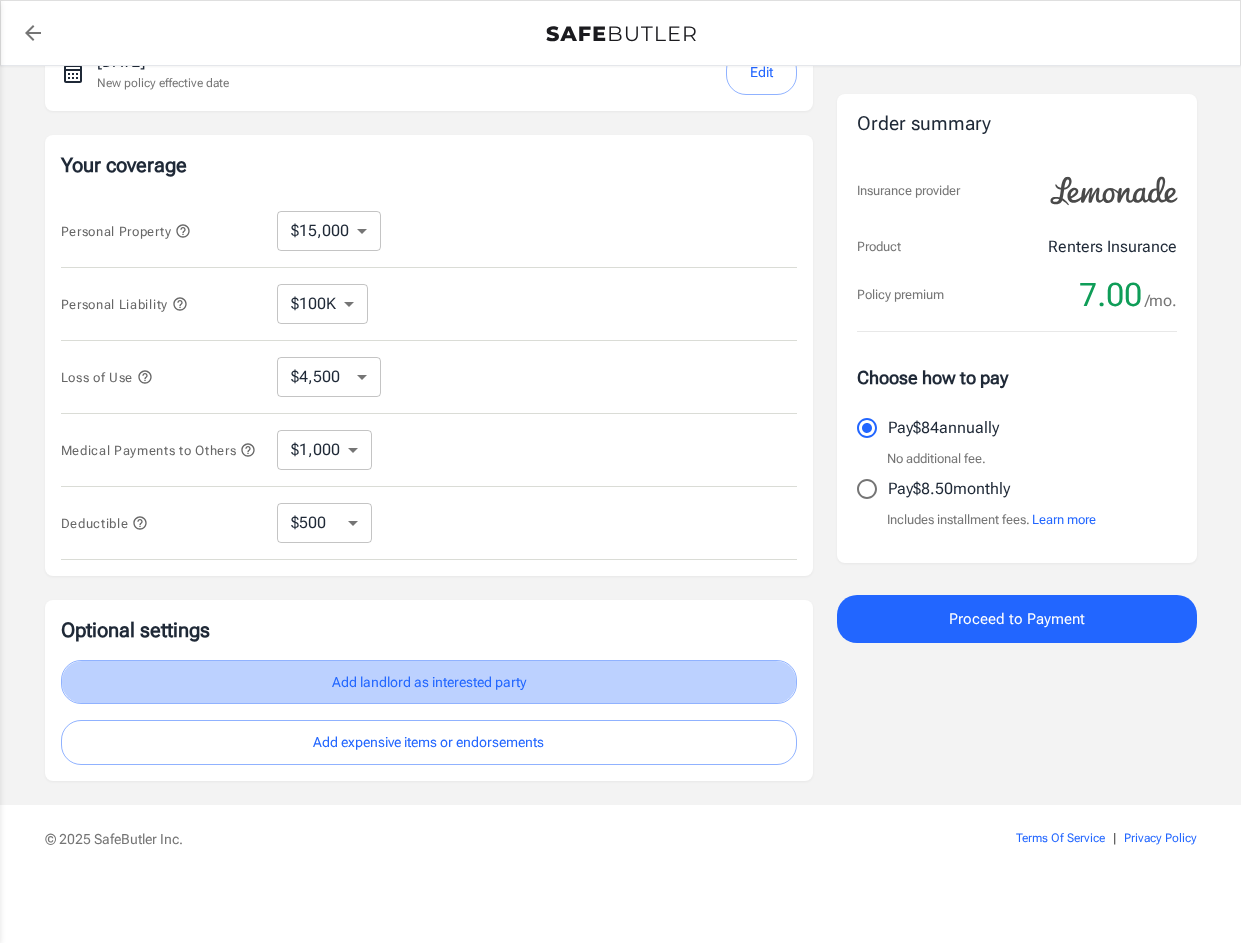 click on "Add landlord as interested party" at bounding box center (429, 682) 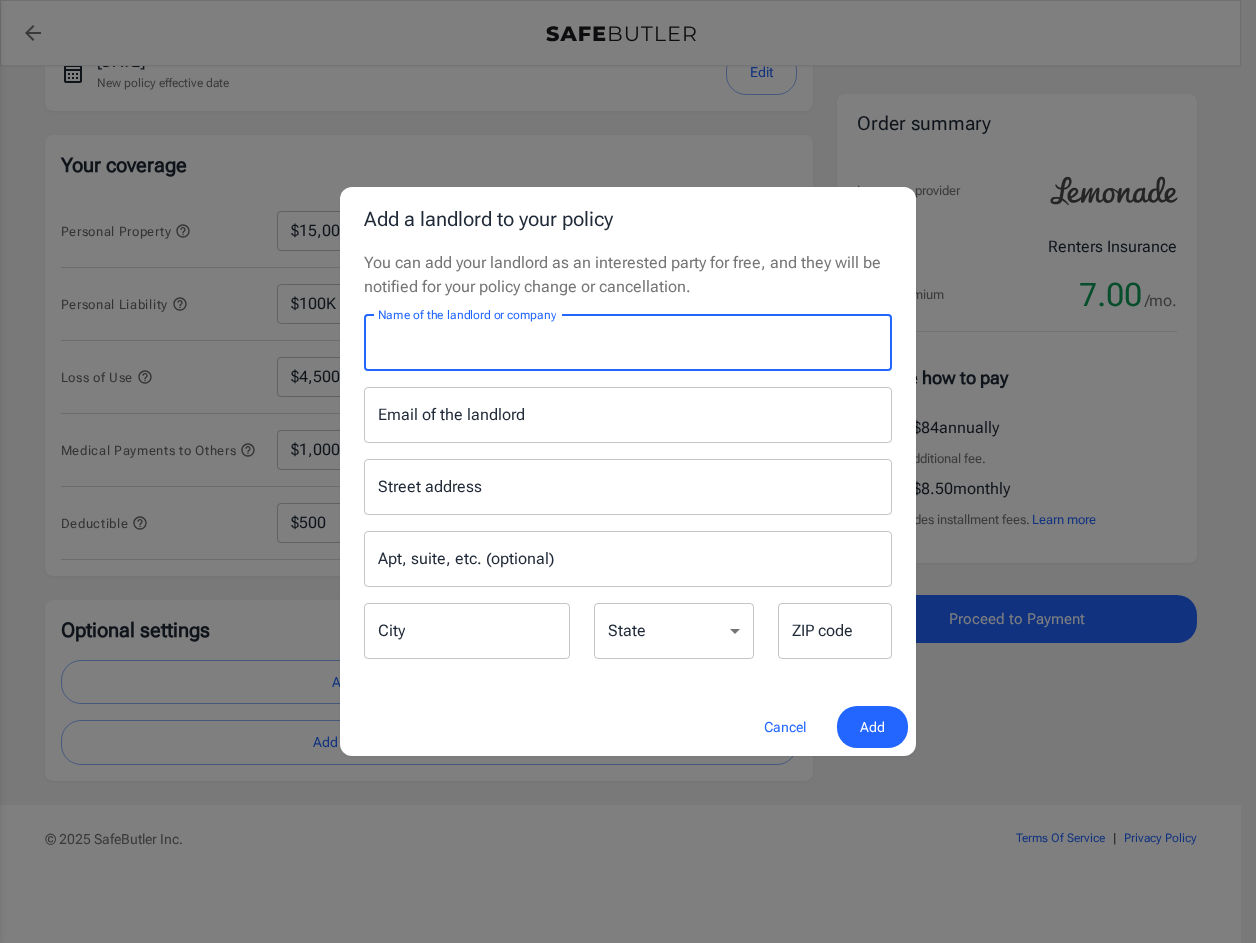 click on "Name of the landlord or company" at bounding box center [628, 343] 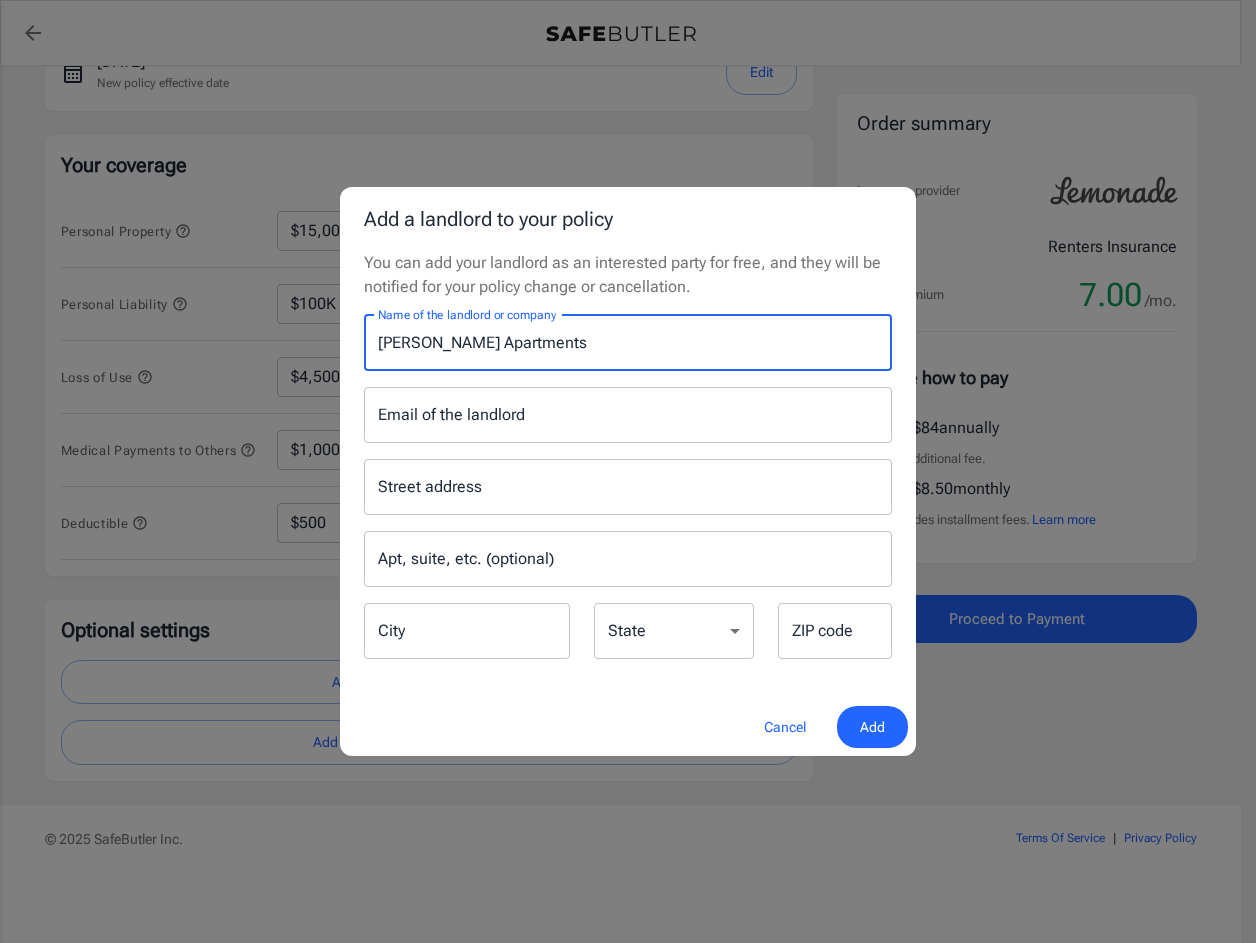 type on "[PERSON_NAME] Apartments" 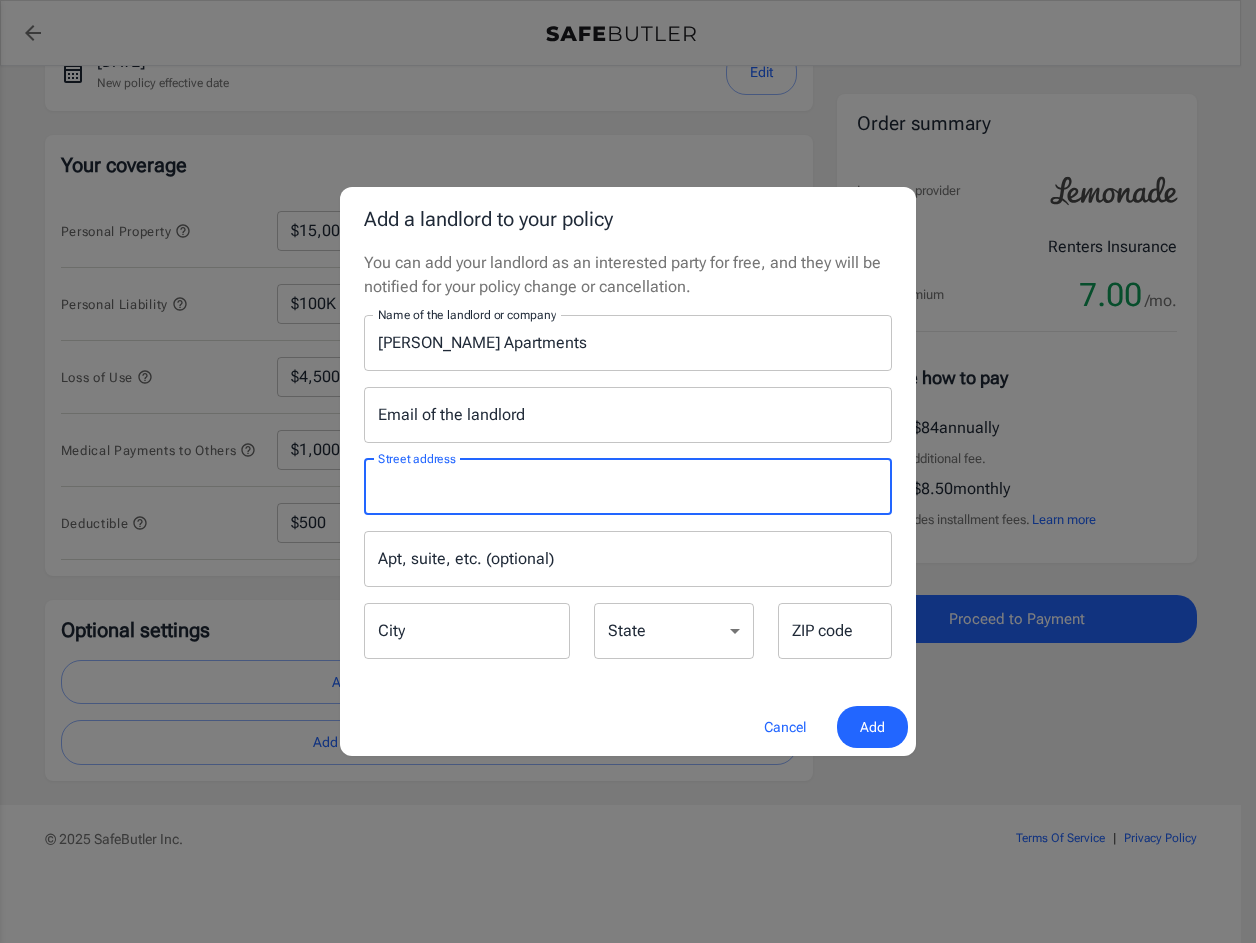 click on "Street address" at bounding box center [628, 487] 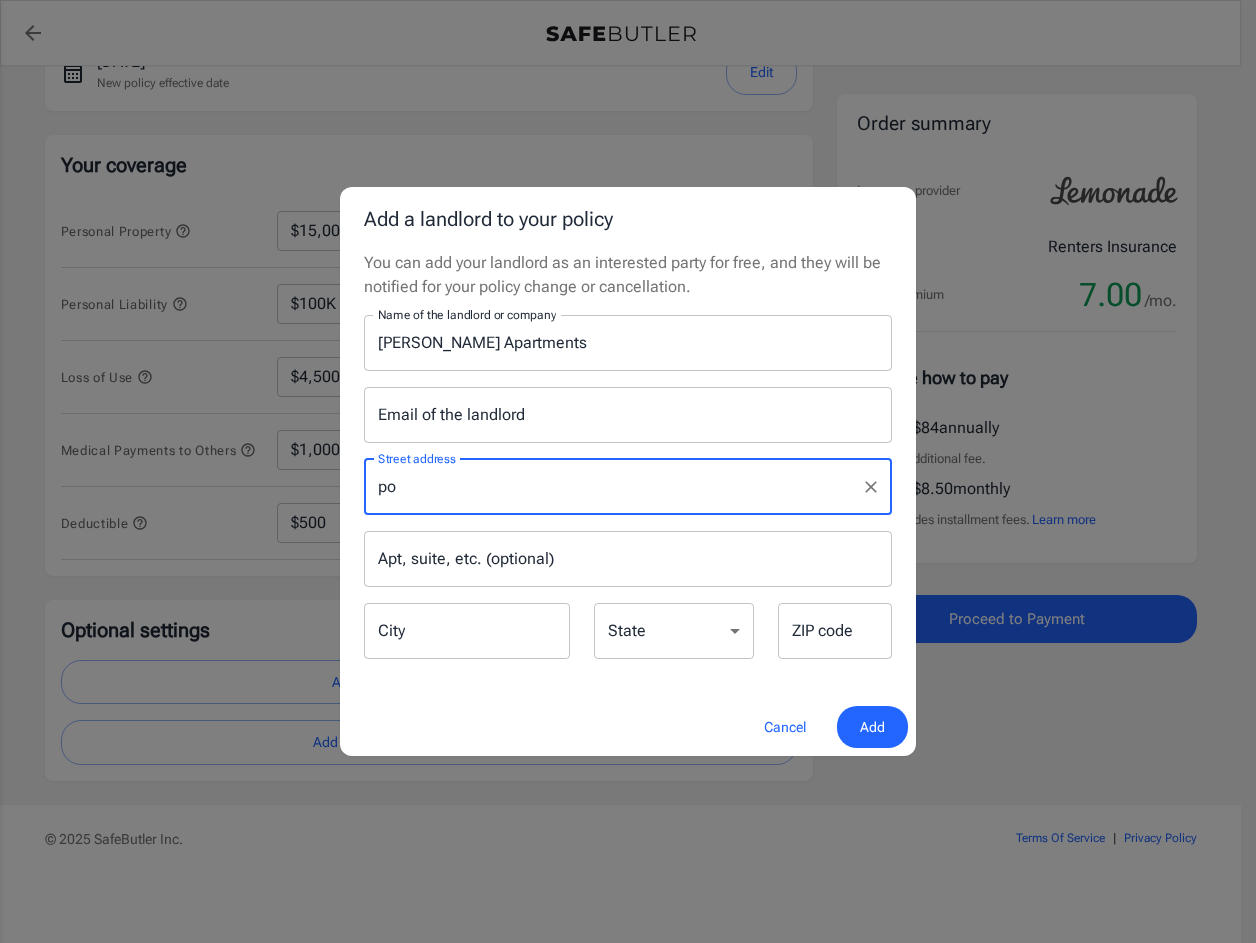 type on "p" 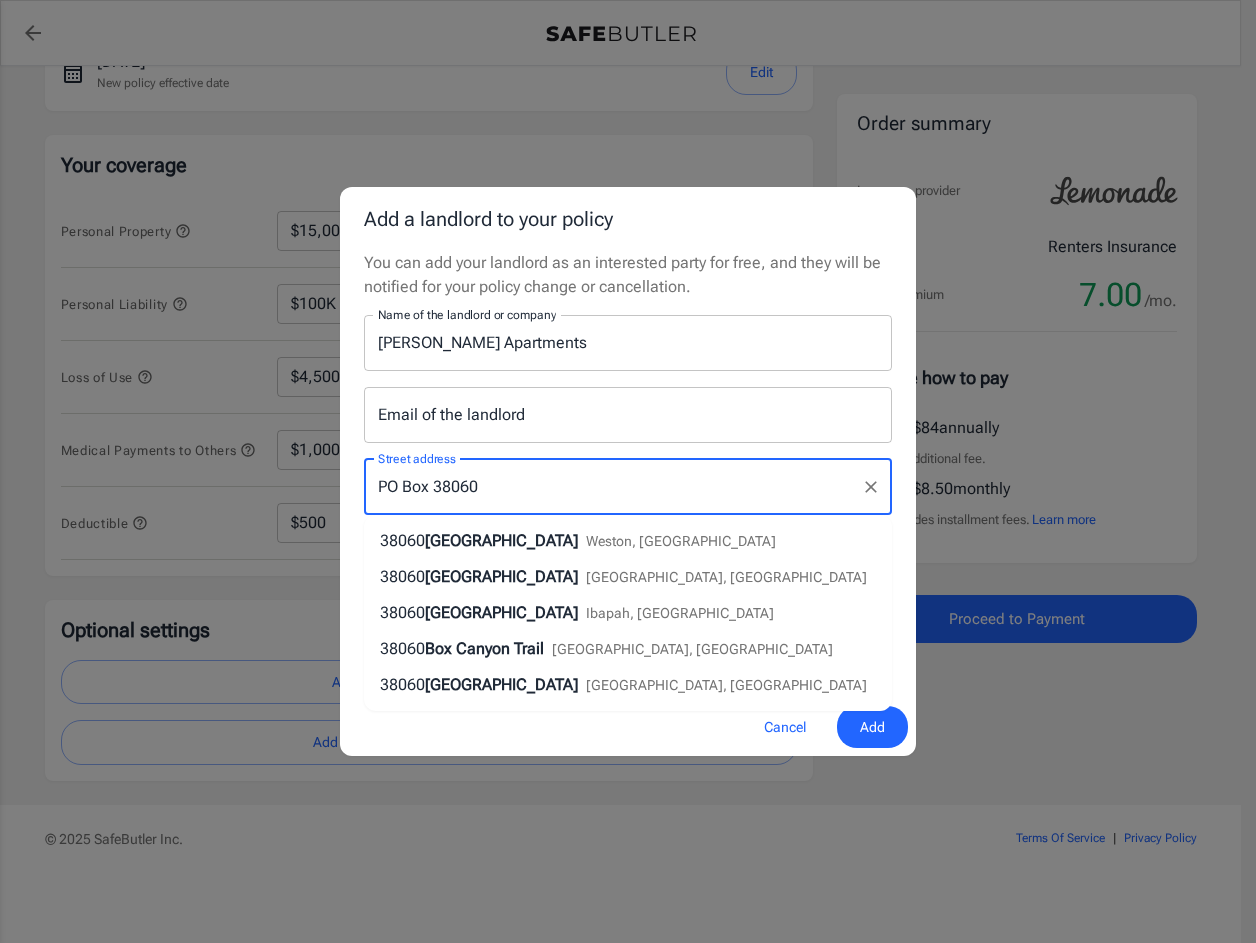 type on "PO Box 38060" 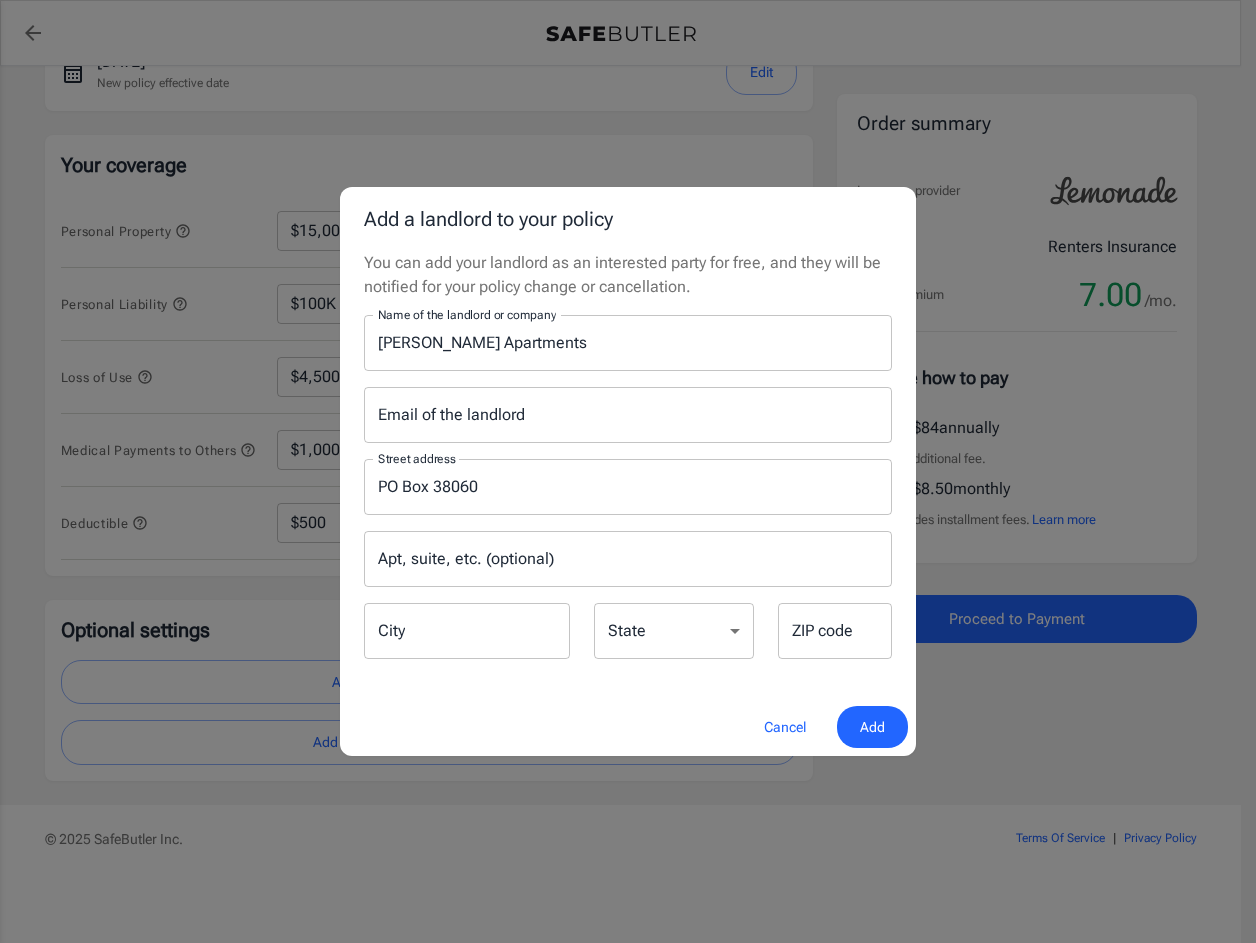 click on "You can add your landlord as an interested party for free, and they will be notified for your policy change or cancellation." at bounding box center (628, 275) 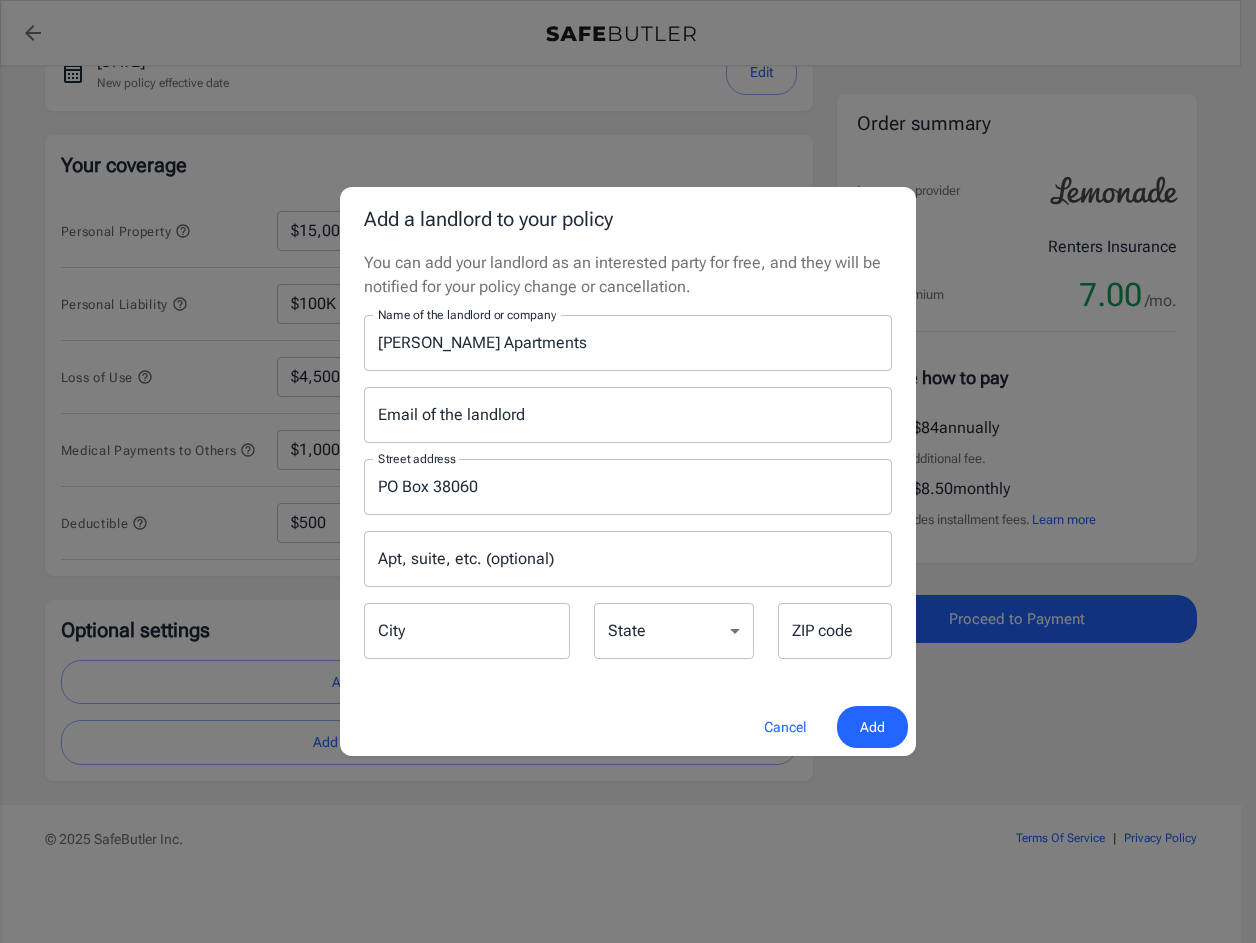 drag, startPoint x: 469, startPoint y: 664, endPoint x: 422, endPoint y: 643, distance: 51.47815 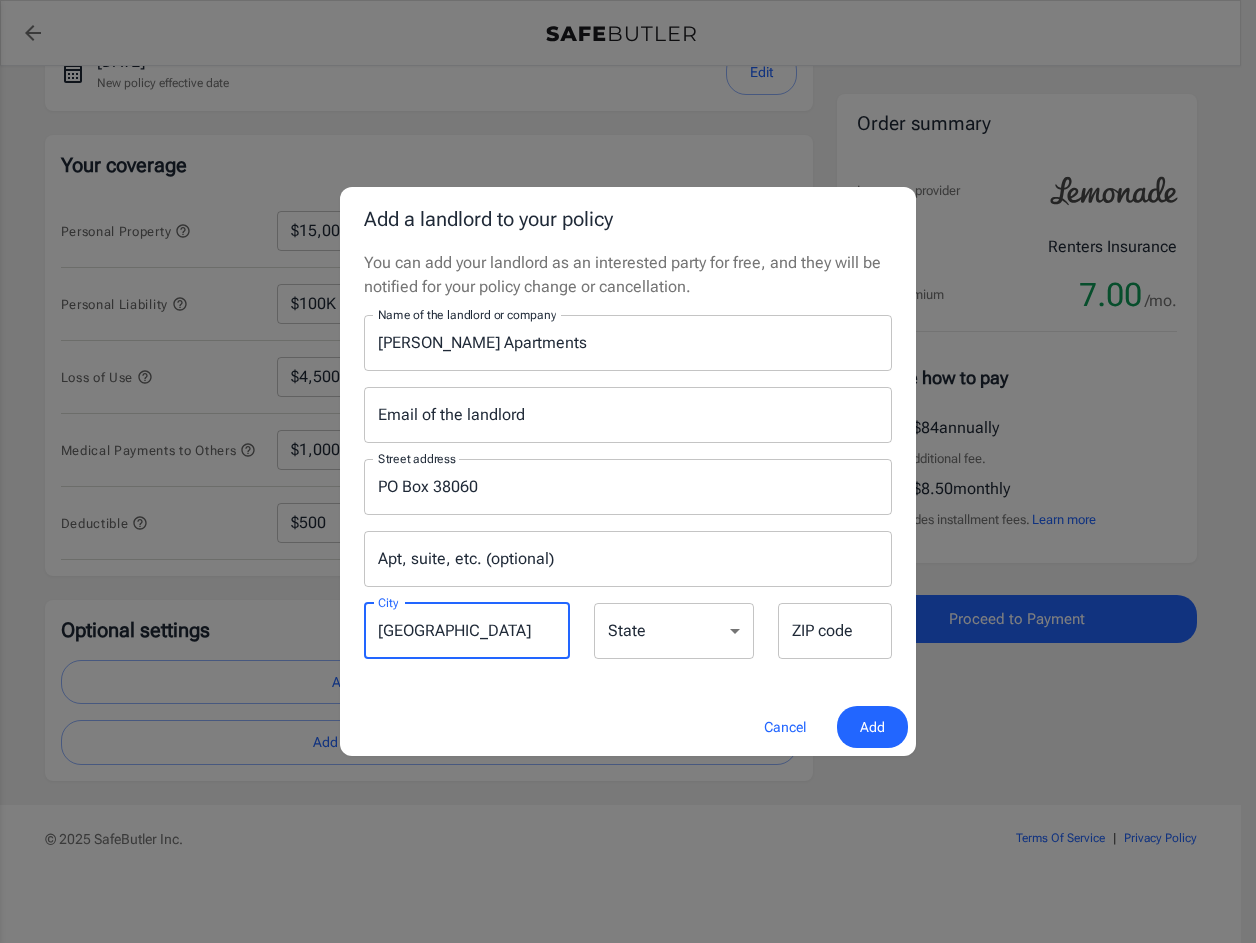 type on "[GEOGRAPHIC_DATA]" 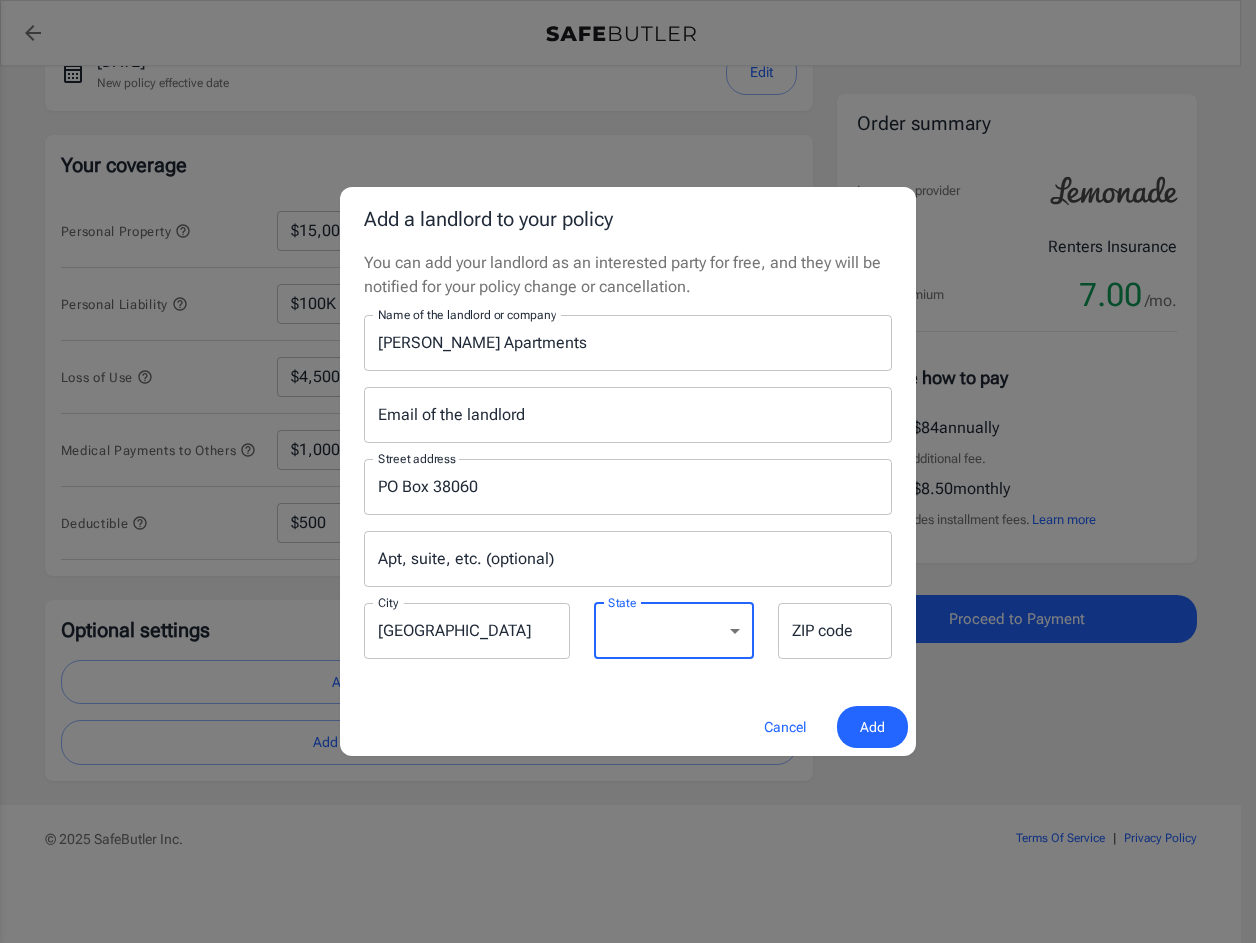 click on "[US_STATE] [US_STATE] [US_STATE] [US_STATE] [US_STATE] [US_STATE] [US_STATE] [US_STATE] [US_STATE] [US_STATE] [US_STATE] [US_STATE] [US_STATE] [US_STATE] [US_STATE] [US_STATE] [US_STATE] [US_STATE] [US_STATE] [US_STATE] [US_STATE] [US_STATE] [US_STATE] [US_STATE] [US_STATE] [US_STATE] [US_STATE] [US_STATE] [US_STATE] [US_STATE] [US_STATE] [US_STATE] [US_STATE] [US_STATE] [US_STATE] [US_STATE] [US_STATE] [US_STATE] [US_STATE] [US_STATE] [US_STATE] [US_STATE] [US_STATE] [US_STATE] [US_STATE] [US_STATE] [US_STATE][PERSON_NAME][US_STATE] [US_STATE][PERSON_NAME] [US_STATE] [US_STATE]" at bounding box center [674, 631] 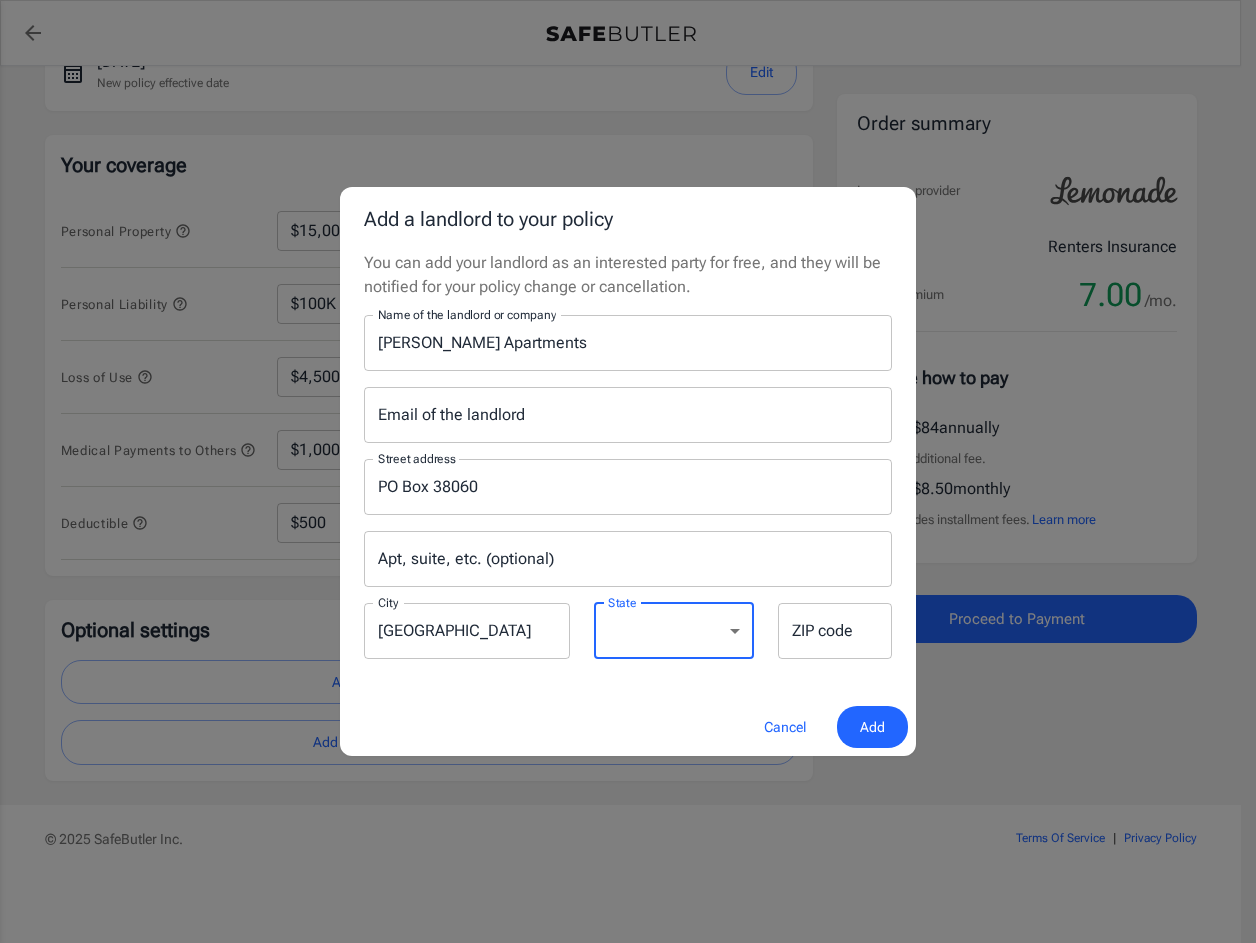 select on "NY" 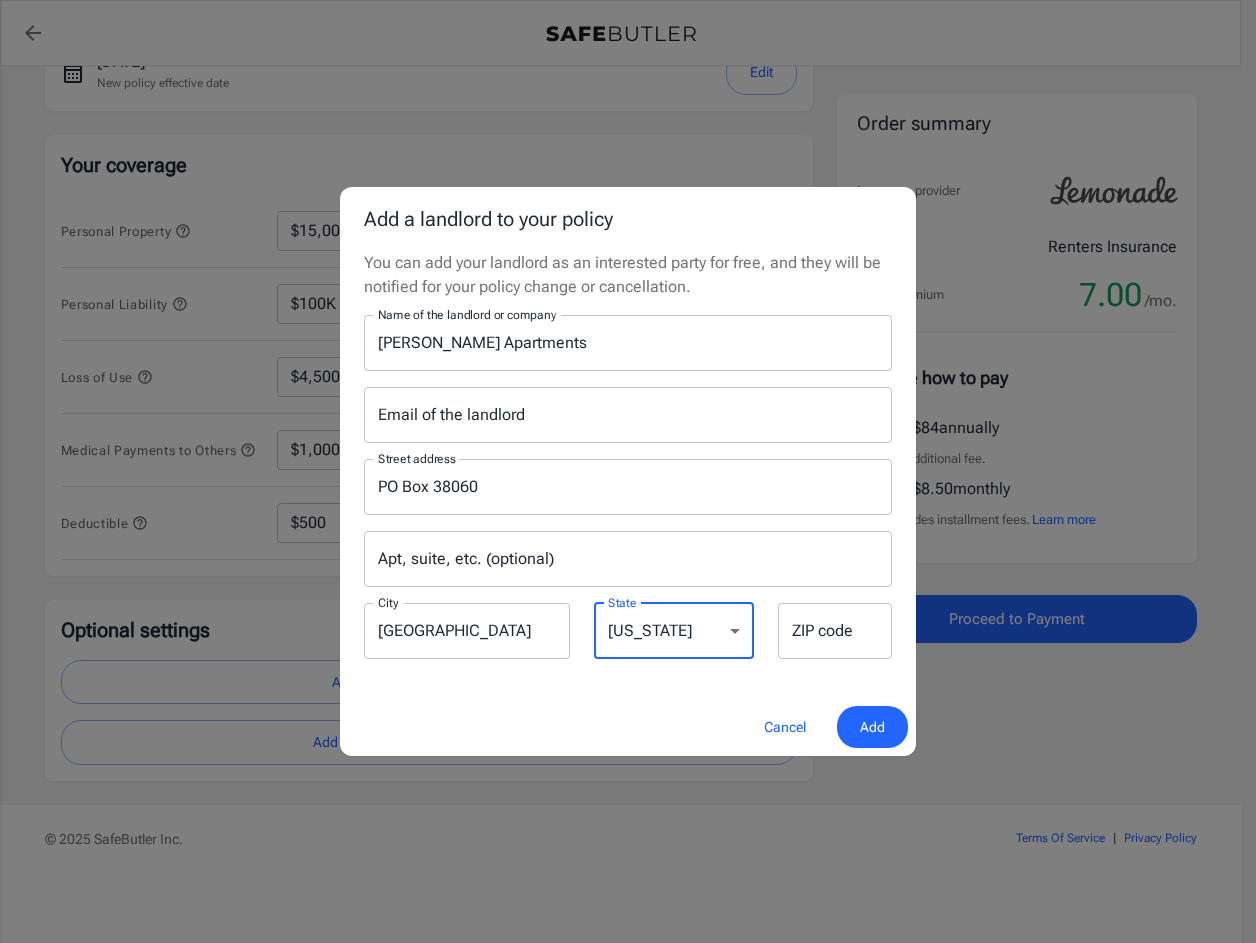 click on "[US_STATE] [US_STATE] [US_STATE] [US_STATE] [US_STATE] [US_STATE] [US_STATE] [US_STATE] [US_STATE] [US_STATE] [US_STATE] [US_STATE] [US_STATE] [US_STATE] [US_STATE] [US_STATE] [US_STATE] [US_STATE] [US_STATE] [US_STATE] [US_STATE] [US_STATE] [US_STATE] [US_STATE] [US_STATE] [US_STATE] [US_STATE] [US_STATE] [US_STATE] [US_STATE] [US_STATE] [US_STATE] [US_STATE] [US_STATE] [US_STATE] [US_STATE] [US_STATE] [US_STATE] [US_STATE] [US_STATE] [US_STATE] [US_STATE] [US_STATE] [US_STATE] [US_STATE] [US_STATE] [US_STATE][PERSON_NAME][US_STATE] [US_STATE][PERSON_NAME] [US_STATE] [US_STATE]" at bounding box center (674, 631) 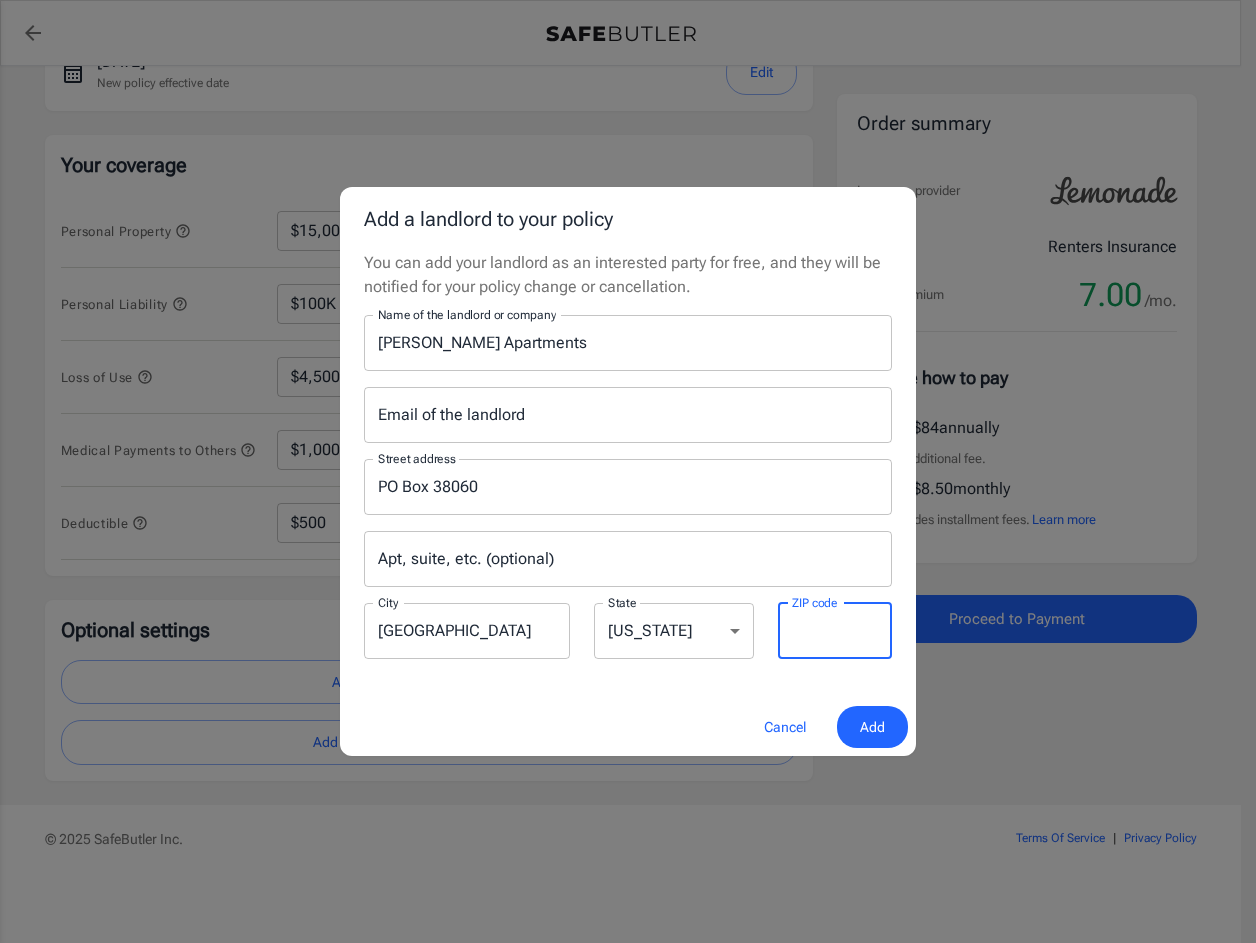 click on "ZIP code" at bounding box center [835, 631] 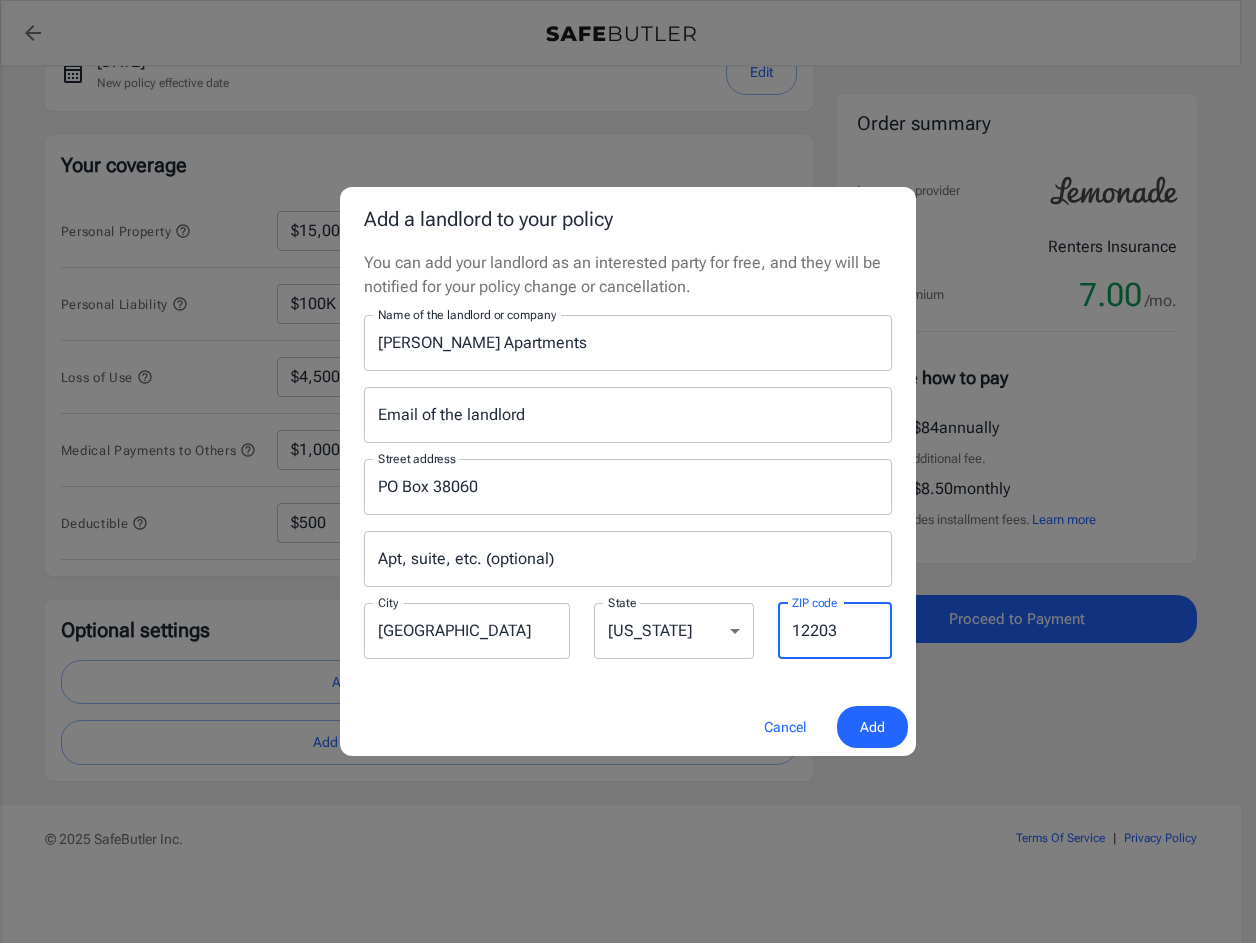type on "12203" 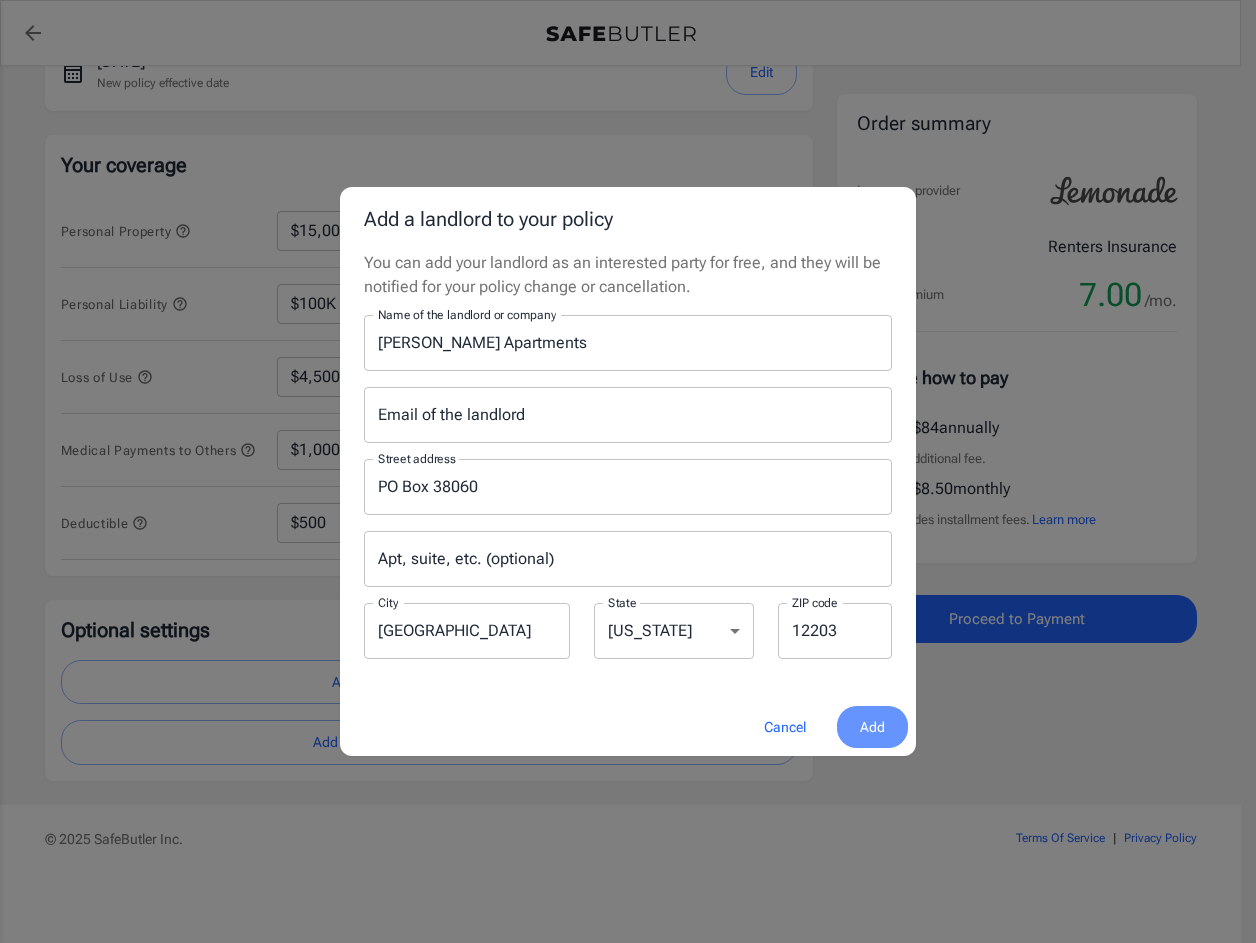 click on "Add" at bounding box center (872, 727) 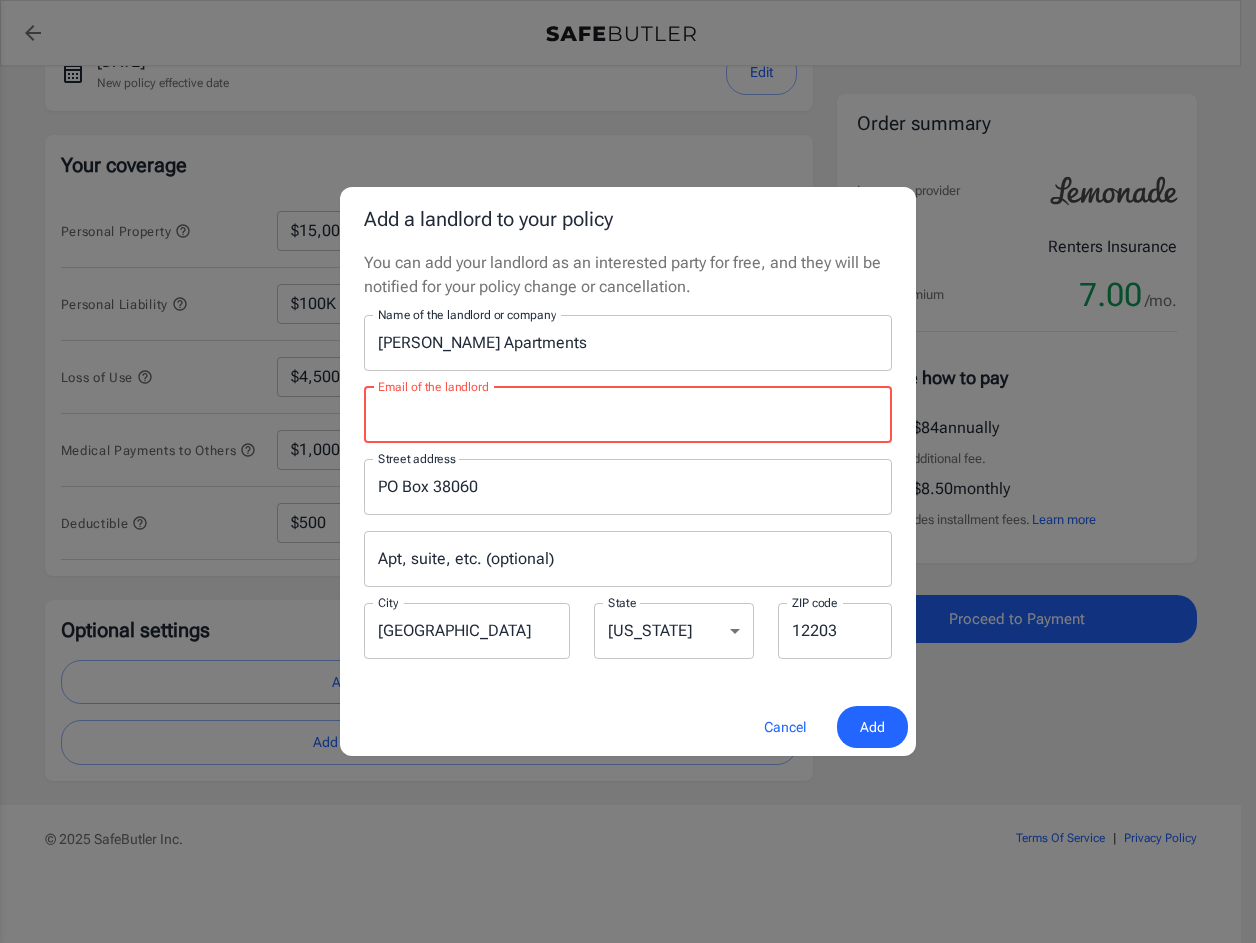 click on "Email of the landlord" at bounding box center [628, 415] 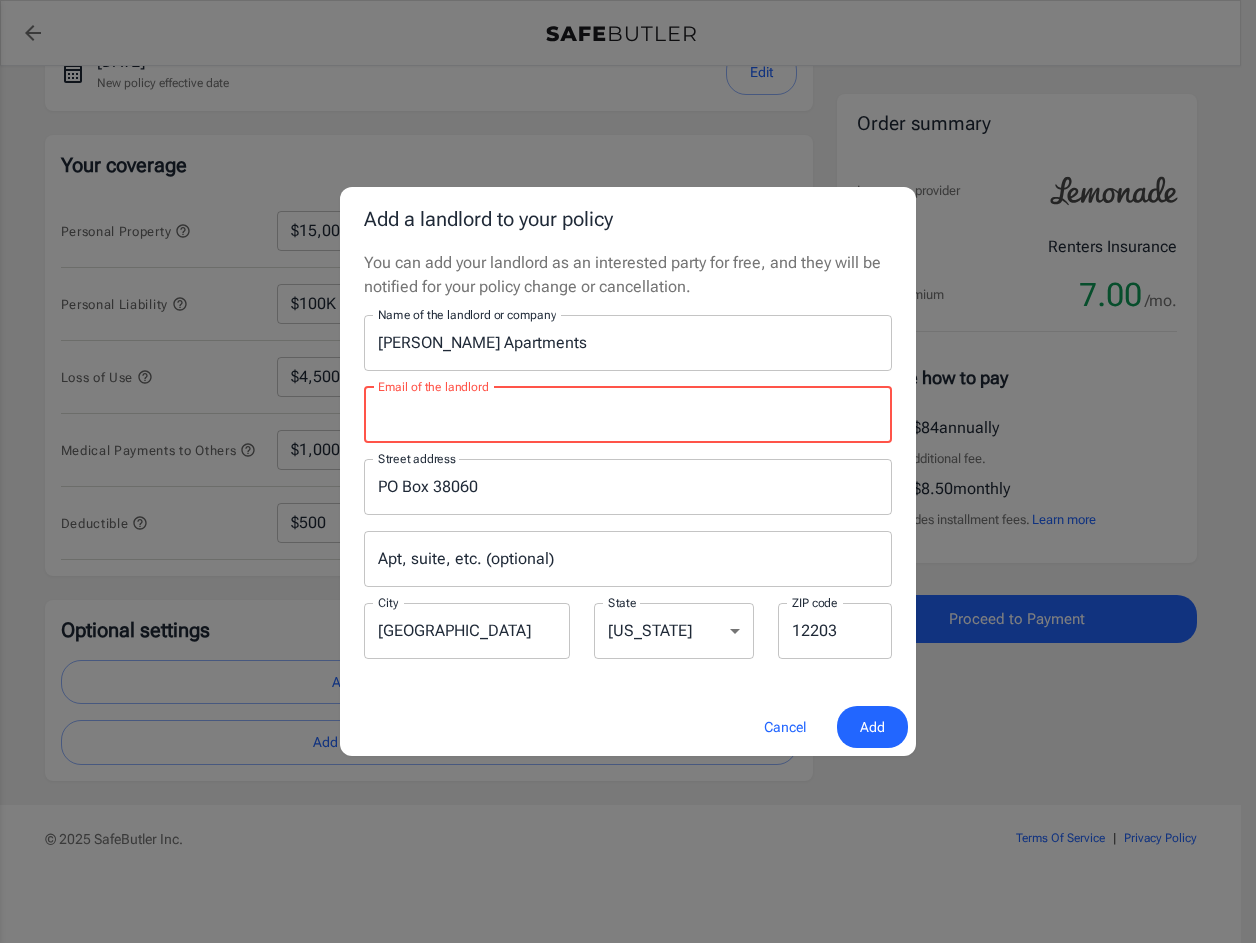 paste on "LOREMIPS D SITAME, CO   218 A. Elitsedd Eiusmo, Temporincid, UT 7866   6543103836 | laboreetdolore@mag.ali | enimadm@veniamqu.nos   EXERCITAT   Ullamco la Nisial Exeaco (CON) – Duisauteir in Reprehe, Voluptat Velitessec: Fugiatnul 7420    Pariaturexce Sintocc, Cupida Nonproide sun Culpaq Offici – Deseruntmo an Idestlabor, Perspicia 4697 – Unde 0676    Omnisist na Errorvol, Accusant do Laudant (TO;RE) – Aperiam ea Ipsaquae, Abilloinve ve Quasi, Architec 9635 – Beata 3107   VITAEDICTAEX NEMOENIMIP   Quiavolu/Aspernatu Autodit Fugitconsequ – Magnidolo Eosrat Sequin, Neque 0630 – Porro 1555   Quisqua dolorem adipisc numquameiusm, temporai magna quaeratetiamm sol nobiselig optiocu-nihilim qu p face-possi assumendare.  Temporibusa quibusd offi debitisr, necessitatibu saepee voluptatesrepu recusa ita earumhict sa delect.   Reicie Voluptatibus / Maioresa Perfer – Dolo Asperi Repella Mini Nostrum, Exerc Ullamc Suscip, Labo 1234 – Aliqu 4722   Commodi cons quidmaxim molliti mo harumq rerumfacilise dis namliberot cum..." 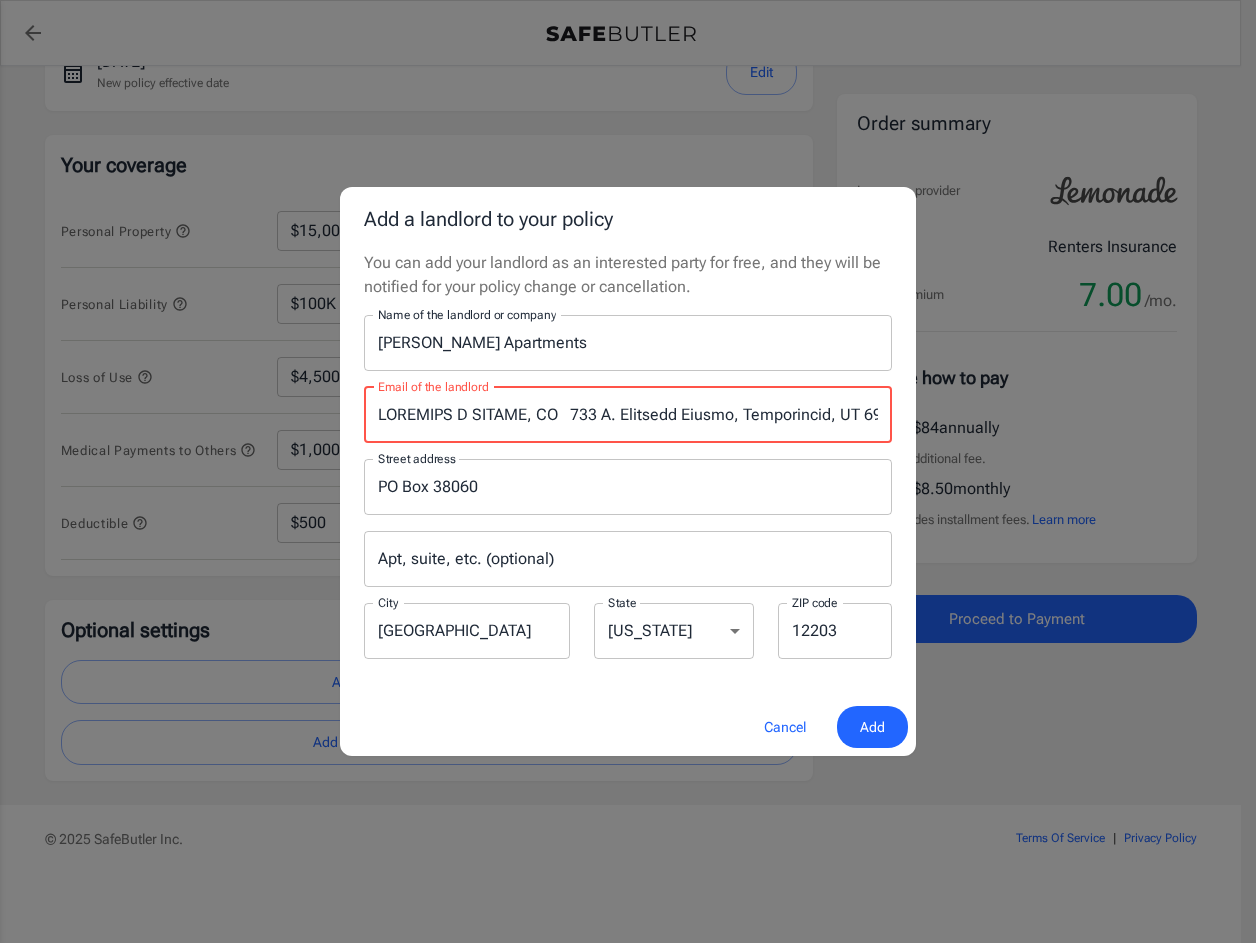 scroll, scrollTop: 0, scrollLeft: 22989, axis: horizontal 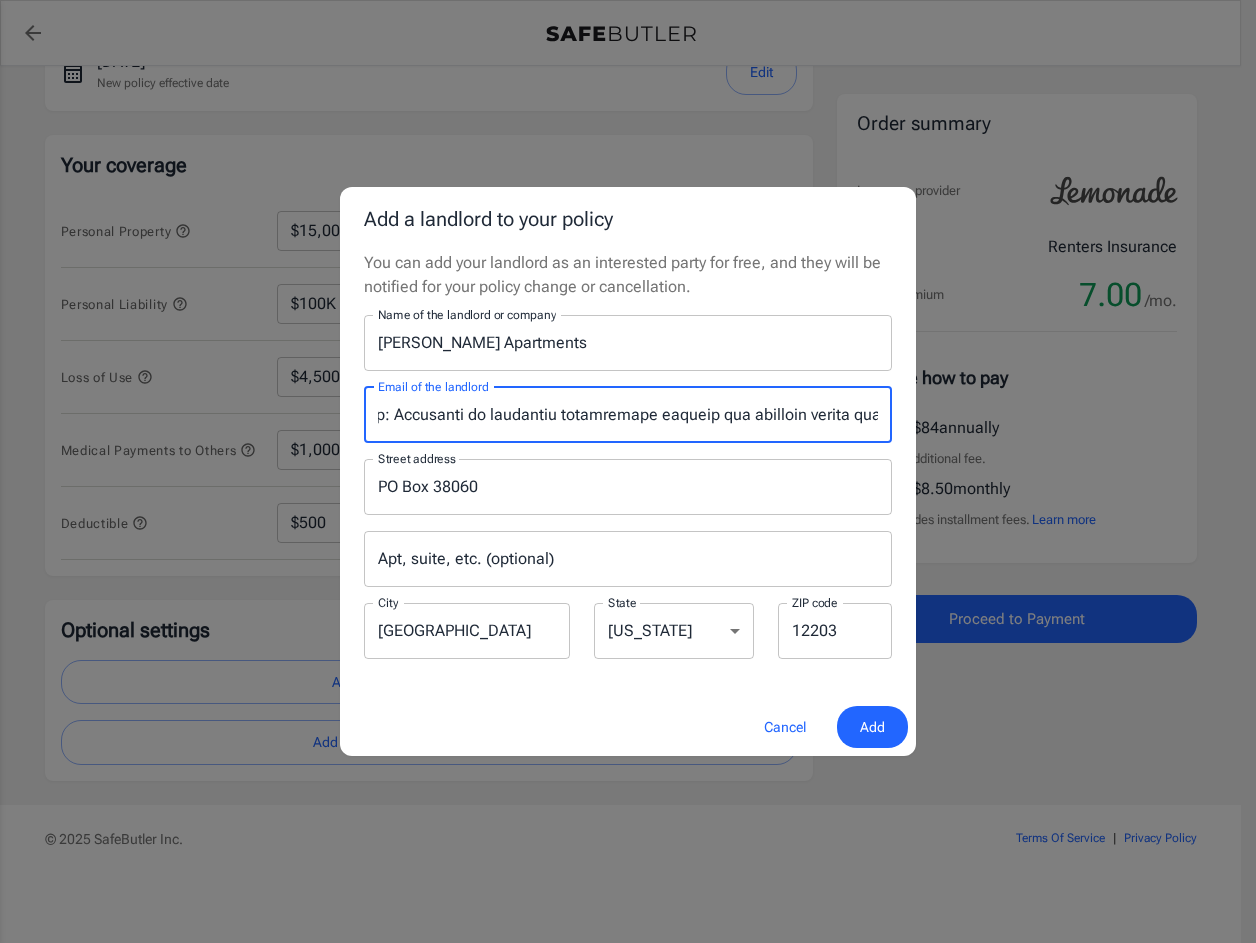 type on "LOREMIPS D SITAME, CO   218 A. Elitsedd Eiusmo, Temporincid, UT 7866   6543103836 | laboreetdolore@mag.ali | enimadm@veniamqu.nos   EXERCITAT   Ullamco la Nisial Exeaco (CON) – Duisauteir in Reprehe, Voluptat Velitessec: Fugiatnul 7420    Pariaturexce Sintocc, Cupida Nonproide sun Culpaq Offici – Deseruntmo an Idestlabor, Perspicia 4697 – Unde 0676    Omnisist na Errorvol, Accusant do Laudant (TO;RE) – Aperiam ea Ipsaquae, Abilloinve ve Quasi, Architec 9635 – Beata 3107   VITAEDICTAEX NEMOENIMIP   Quiavolu/Aspernatu Autodit Fugitconsequ – Magnidolo Eosrat Sequin, Neque 0630 – Porro 1555   Quisqua dolorem adipisc numquameiusm, temporai magna quaeratetiamm sol nobiselig optiocu-nihilim qu p face-possi assumendare.  Temporibusa quibusd offi debitisr, necessitatibu saepee voluptatesrepu recusa ita earumhict sa delect.   Reicie Voluptatibus / Maioresa Perfer – Dolo Asperi Repella Mini Nostrum, Exerc Ullamc Suscip, Labo 1234 – Aliqu 4722   Commodi cons quidmaxim molliti mo harumq rerumfacilise dis namliberot cum..." 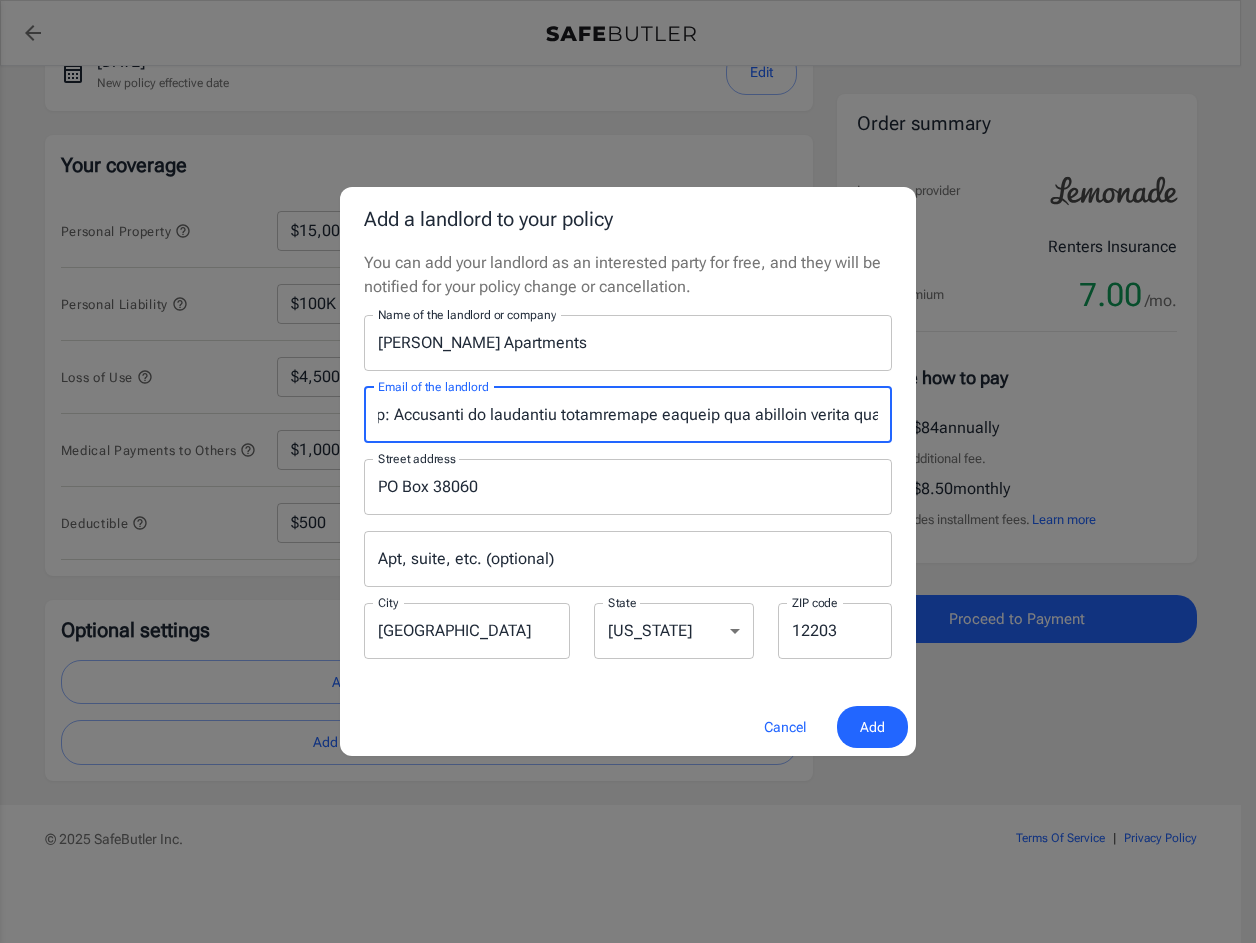 scroll, scrollTop: 0, scrollLeft: 18307, axis: horizontal 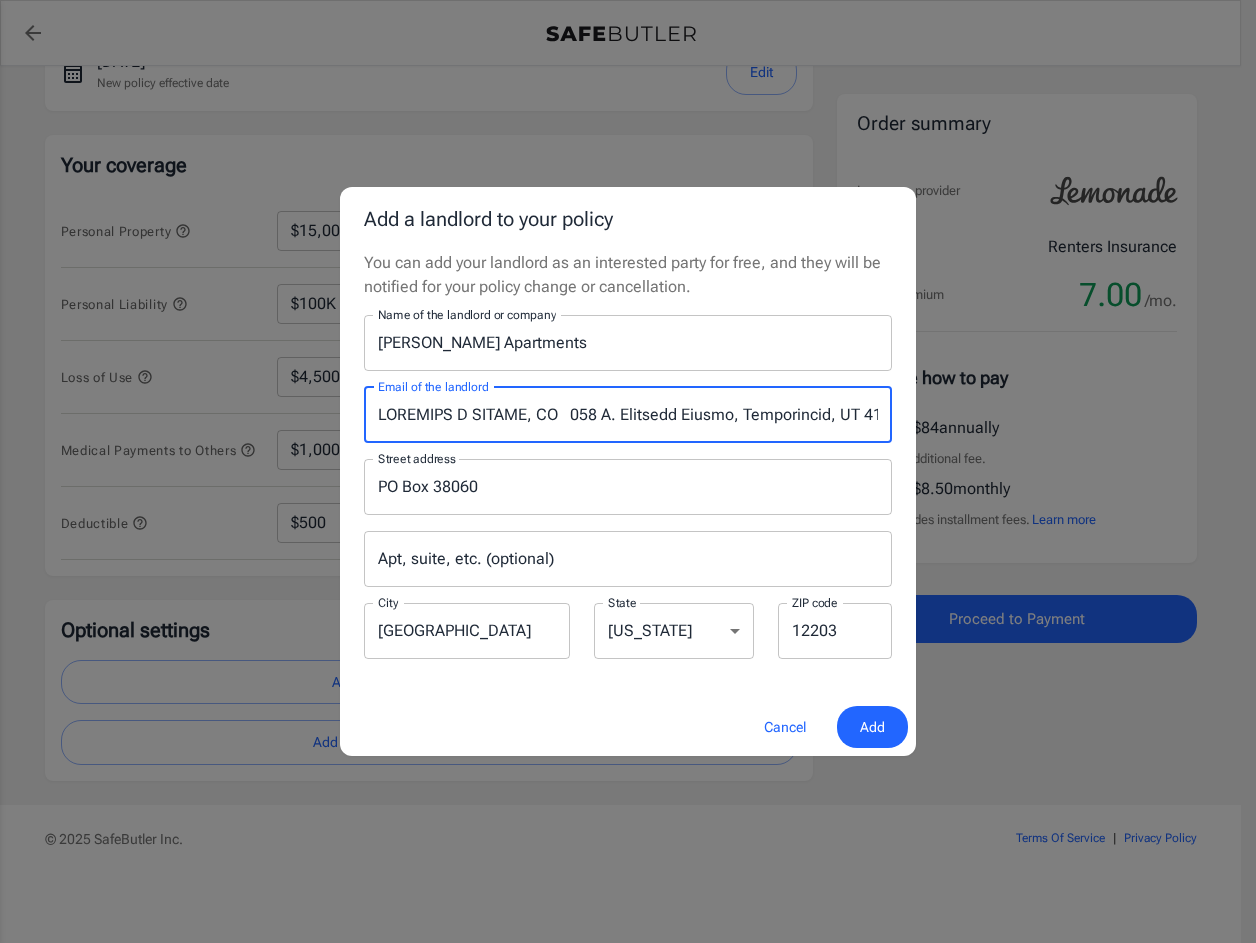 drag, startPoint x: 878, startPoint y: 417, endPoint x: -16, endPoint y: 424, distance: 894.0274 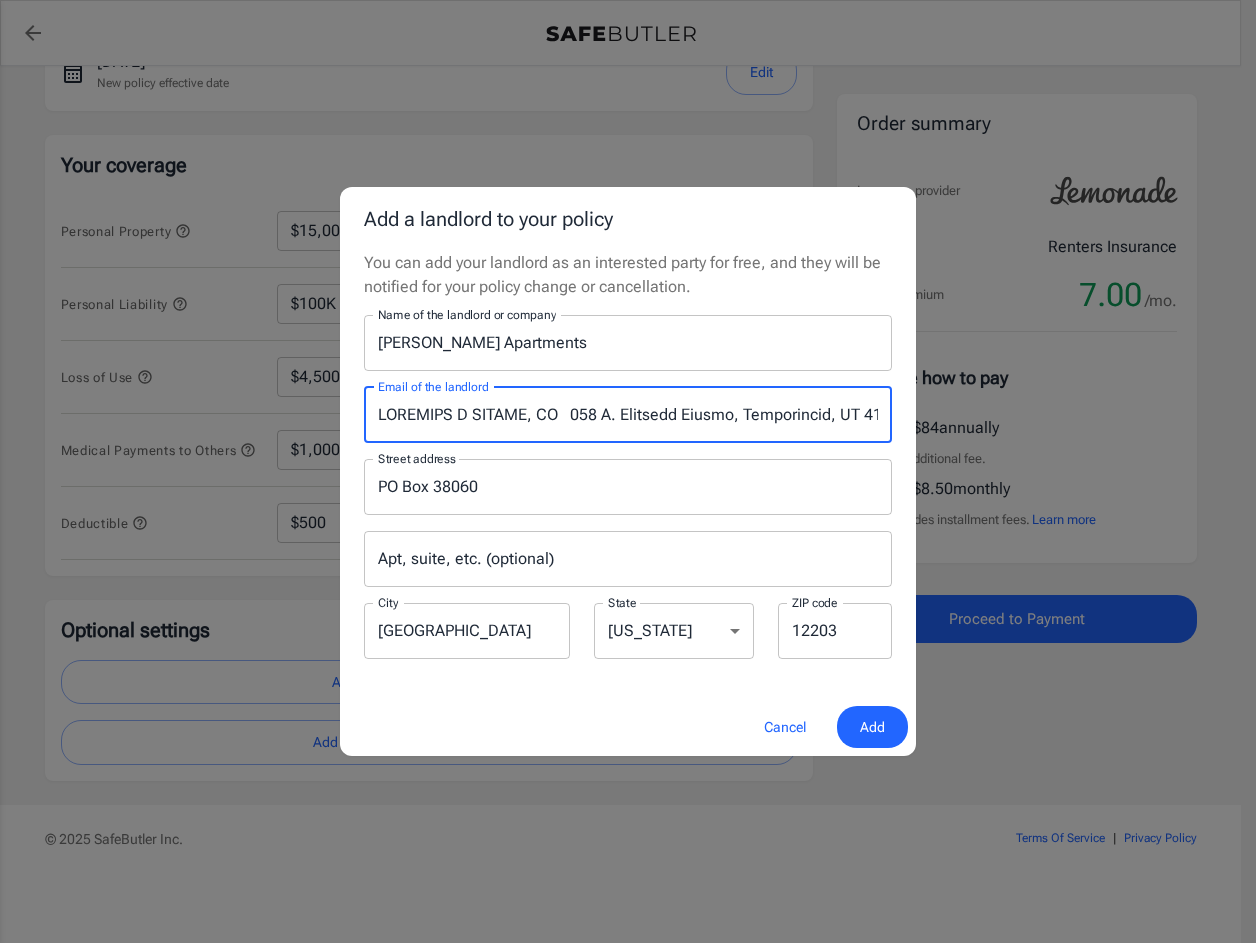 click on "Policy premium 7.00 /mo Lemonade Renters Insurance [STREET_ADDRESS][GEOGRAPHIC_DATA][PERSON_NAME] [EMAIL_ADDRESS][DOMAIN_NAME] Your spouse is automatically covered.  Learn More [DATE] New policy effective date Edit Your coverage Personal Property   $10,000 $15,000 $20,000 $25,000 $30,000 $40,000 $50,000 $100K $150K $200K $250K ​ Personal Liability   $100K $200K $300K $400K $500K ​ Loss of Use   $4,500 $7,500 $13,500 $22,500 $34,500 $55,500 $85,500 $130K $200K ​ Medical Payments to Others   $1,000 $2,000 $3,000 $4,000 $5,000 ​ Deductible   $250 $500 $1,000 $2,500 ​ Optional settings Add landlord as interested party Add expensive items or endorsements Order summary Insurance provider Product Renters Insurance Policy premium 7.00 /mo. Choose how to pay Pay  $84  annually No additional fee. Pay  $8.50  monthly Includes installment fees. Learn more Proceed to Payment © 2025 SafeButler Inc. Terms Of Service | Privacy Policy" at bounding box center [628, 310] 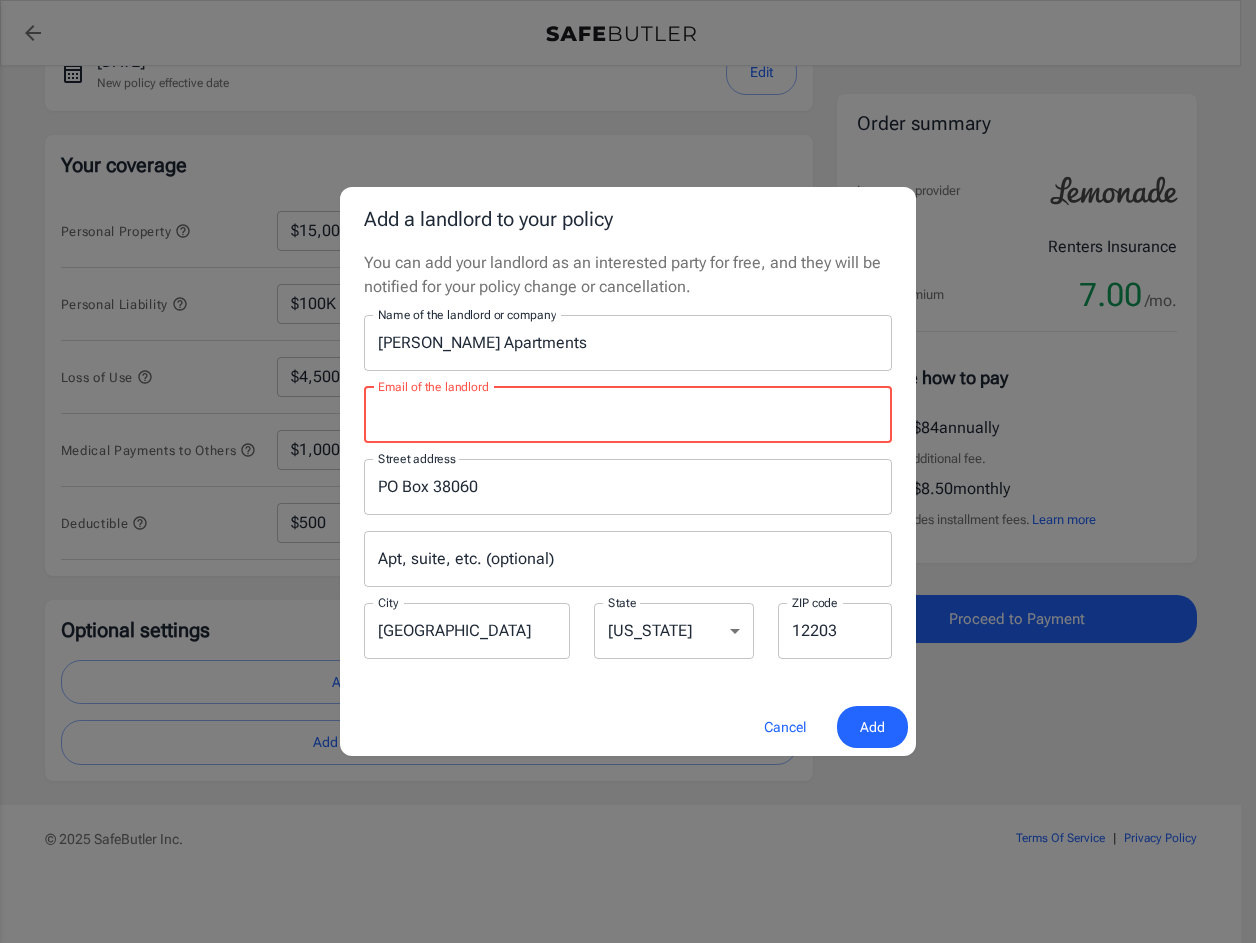 click on "Email of the landlord Email of the landlord" at bounding box center [628, 415] 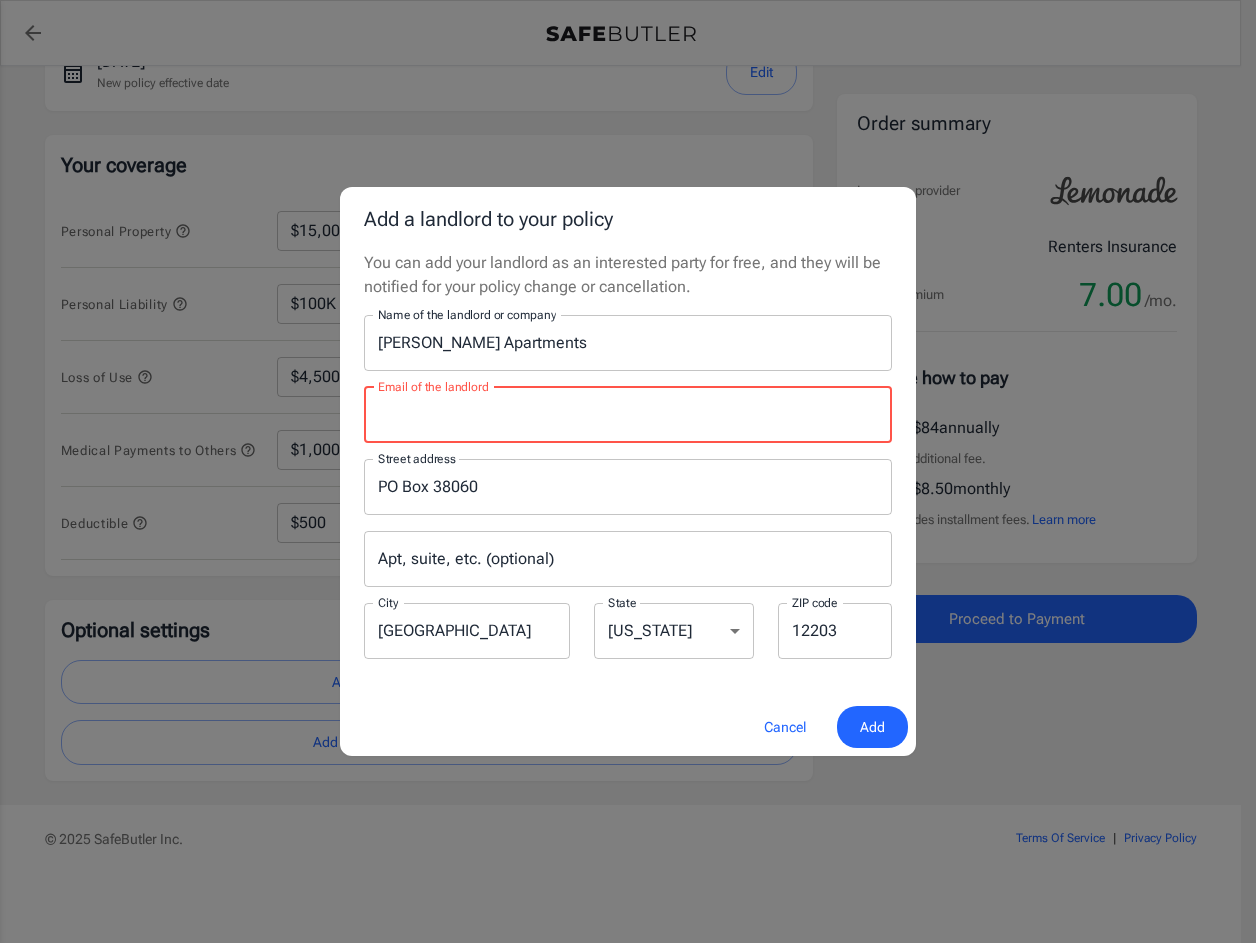 paste on "[EMAIL_ADDRESS][DOMAIN_NAME]" 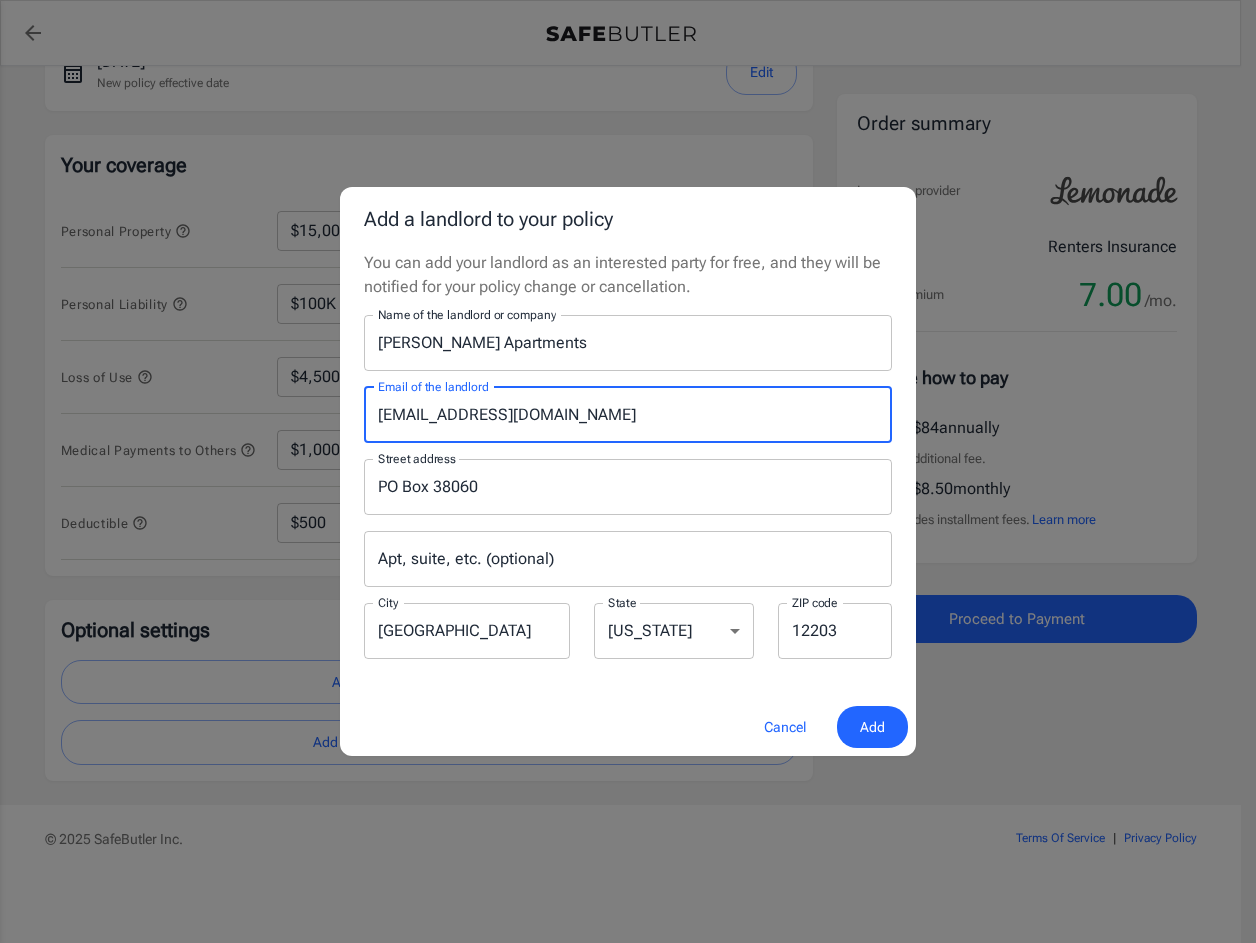 type on "[EMAIL_ADDRESS][DOMAIN_NAME]" 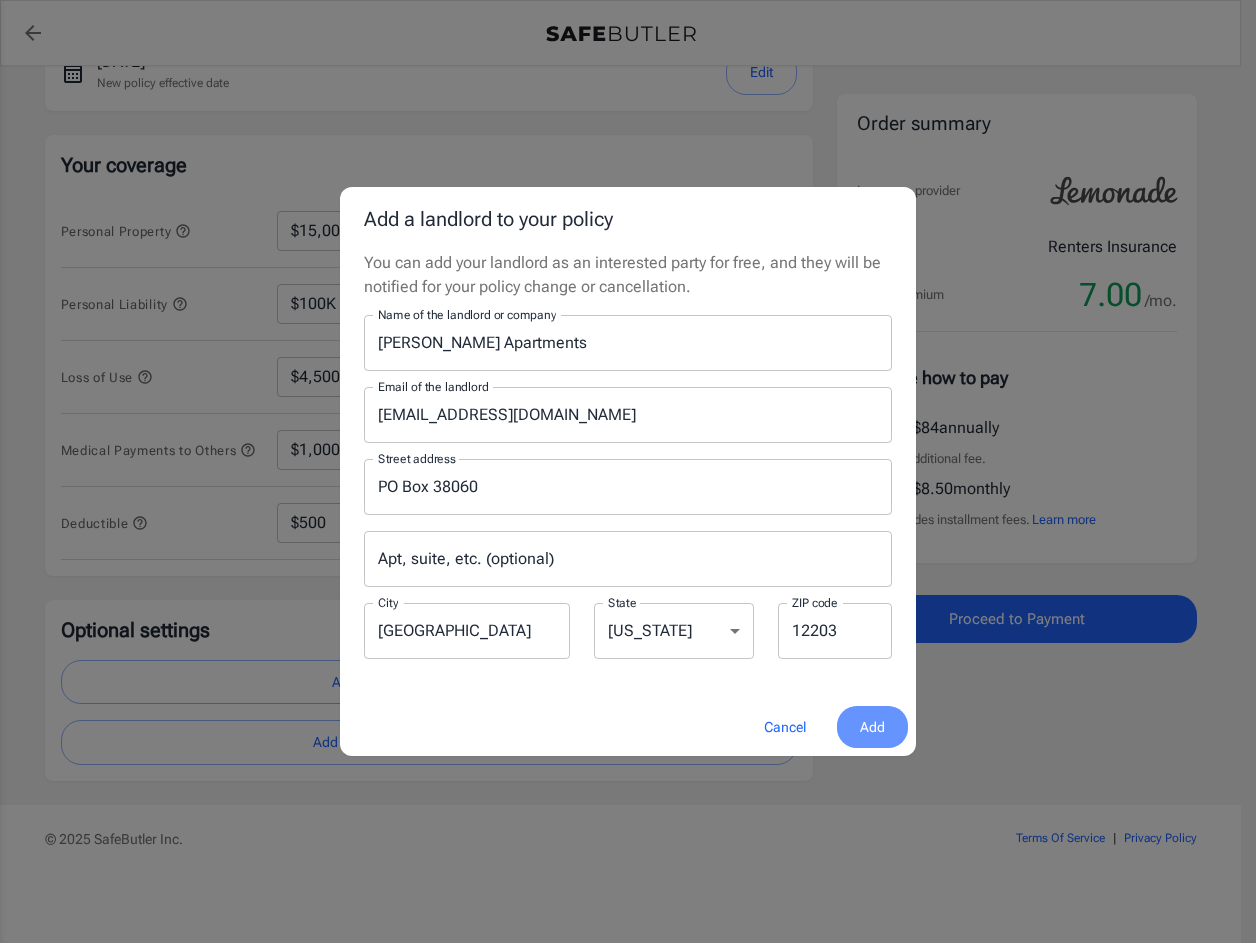 click on "Add" at bounding box center (872, 727) 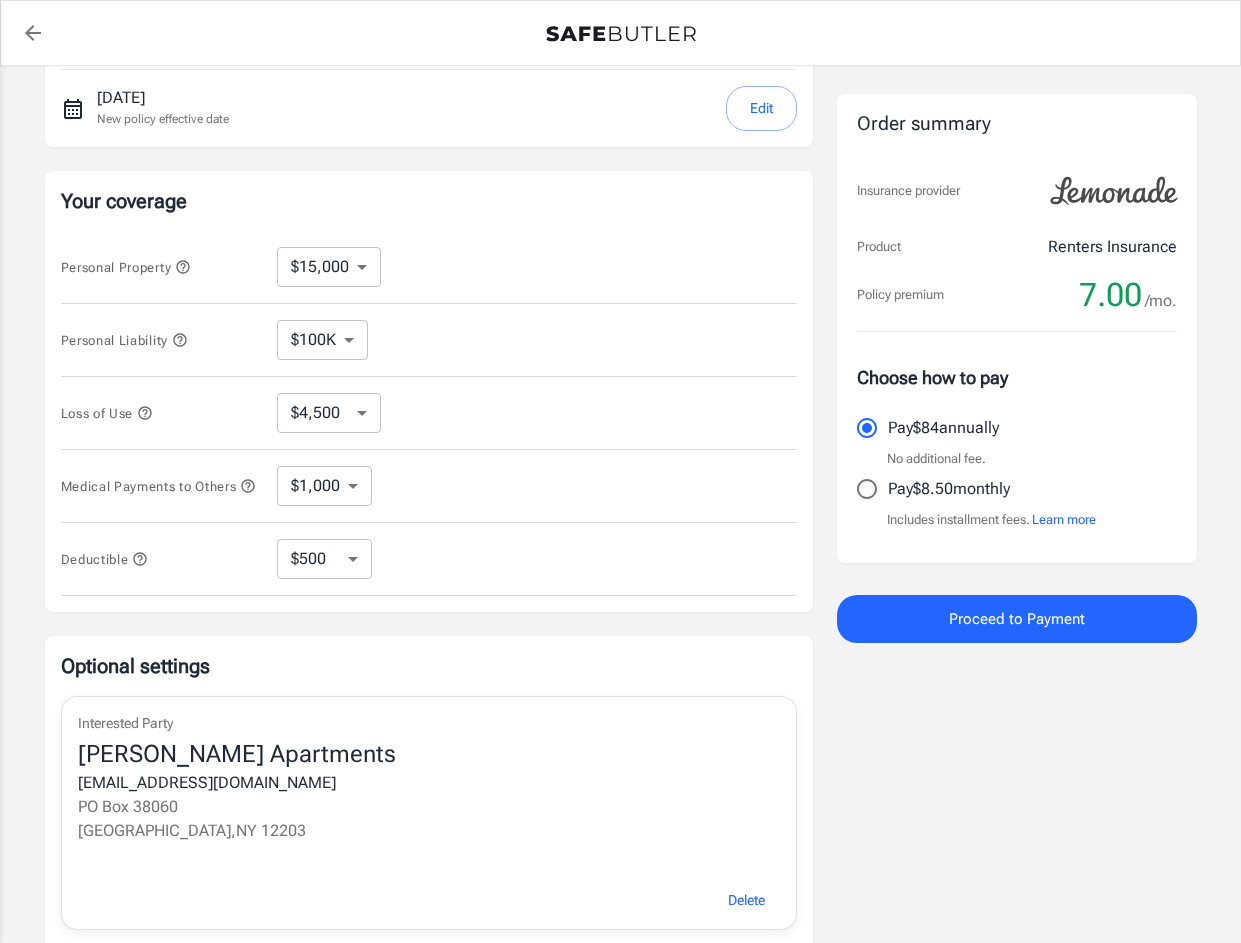 scroll, scrollTop: 525, scrollLeft: 0, axis: vertical 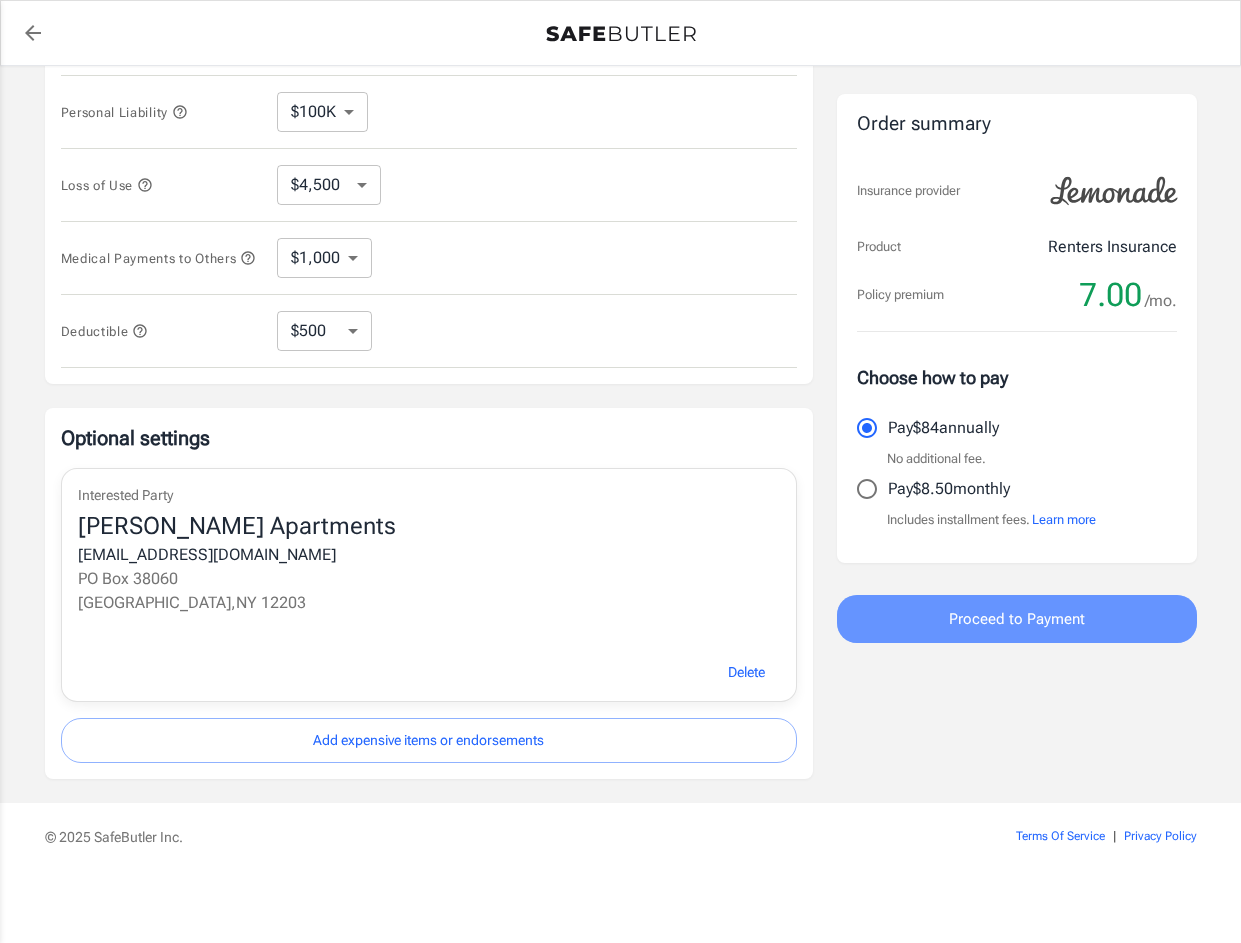 click on "Proceed to Payment" at bounding box center (1017, 619) 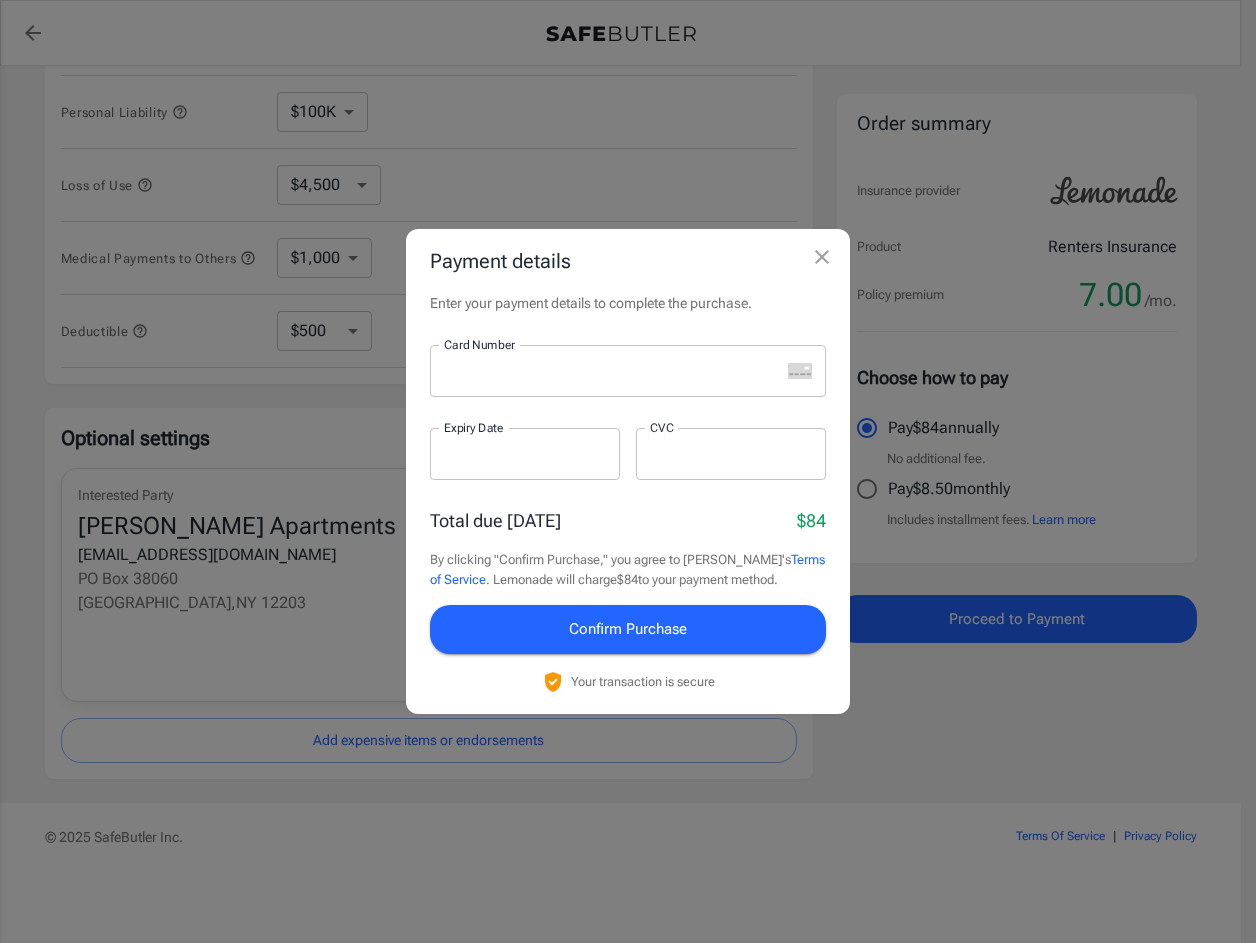 click at bounding box center (605, 371) 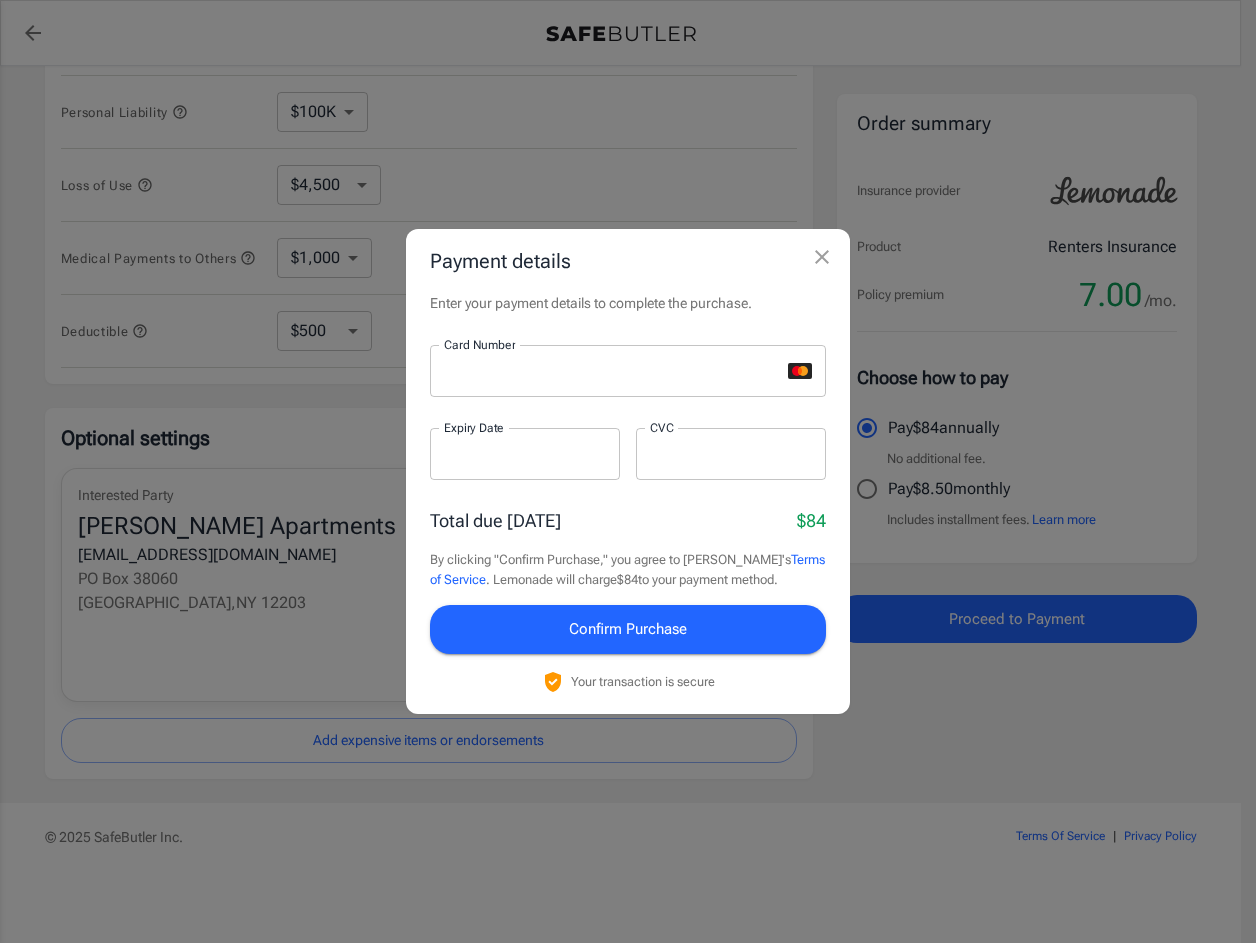 click at bounding box center [525, 454] 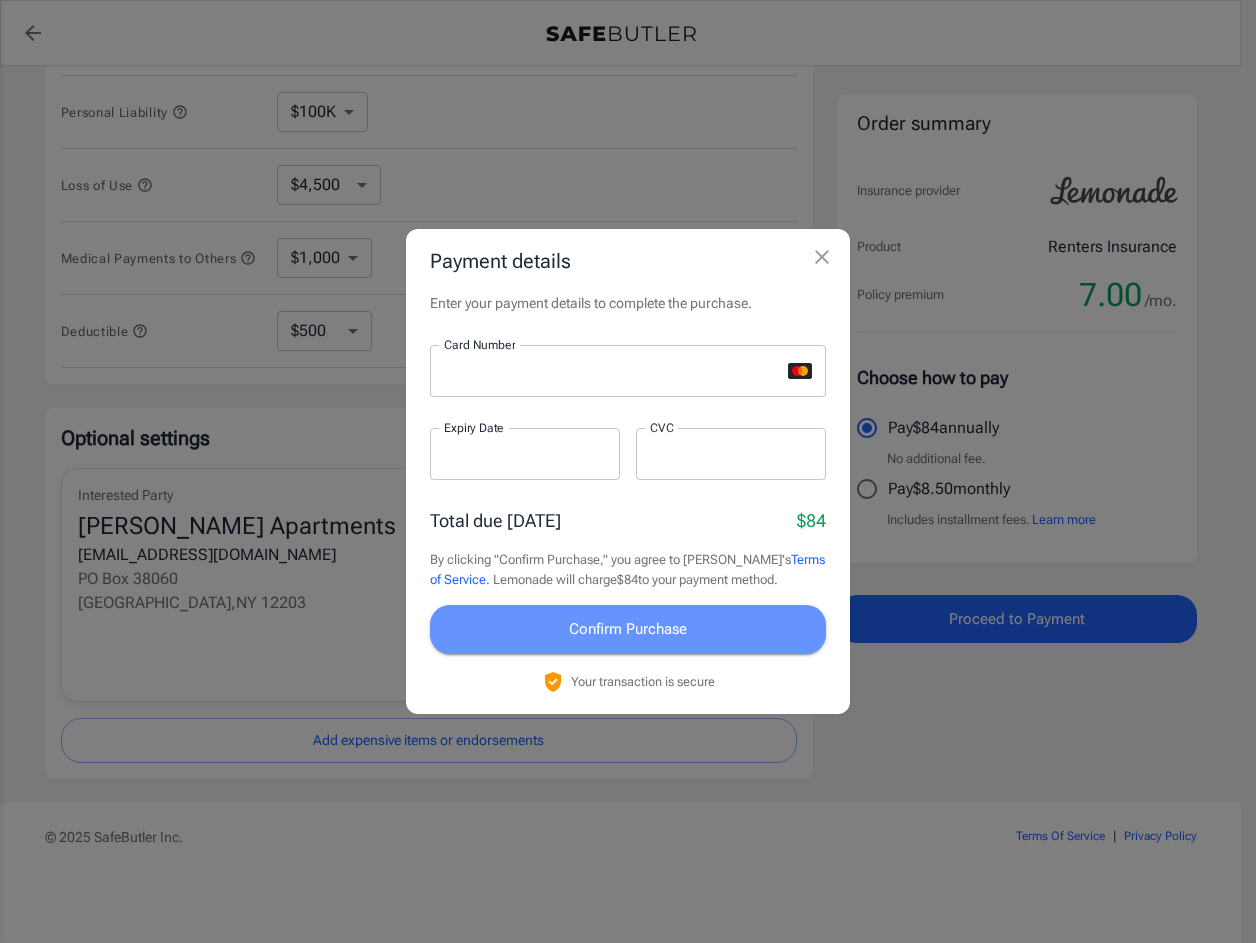 click on "Confirm Purchase" at bounding box center [628, 629] 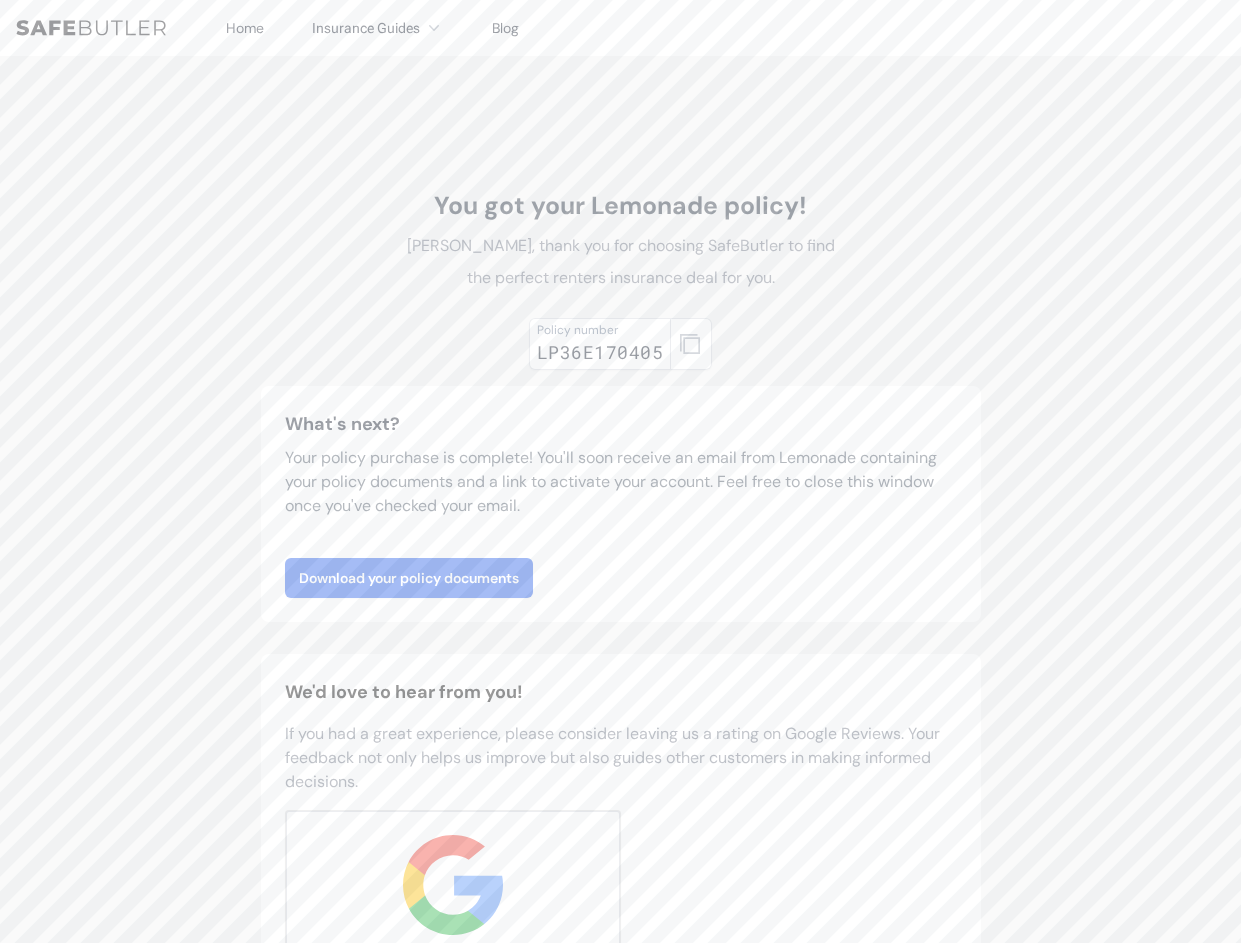 scroll, scrollTop: 0, scrollLeft: 0, axis: both 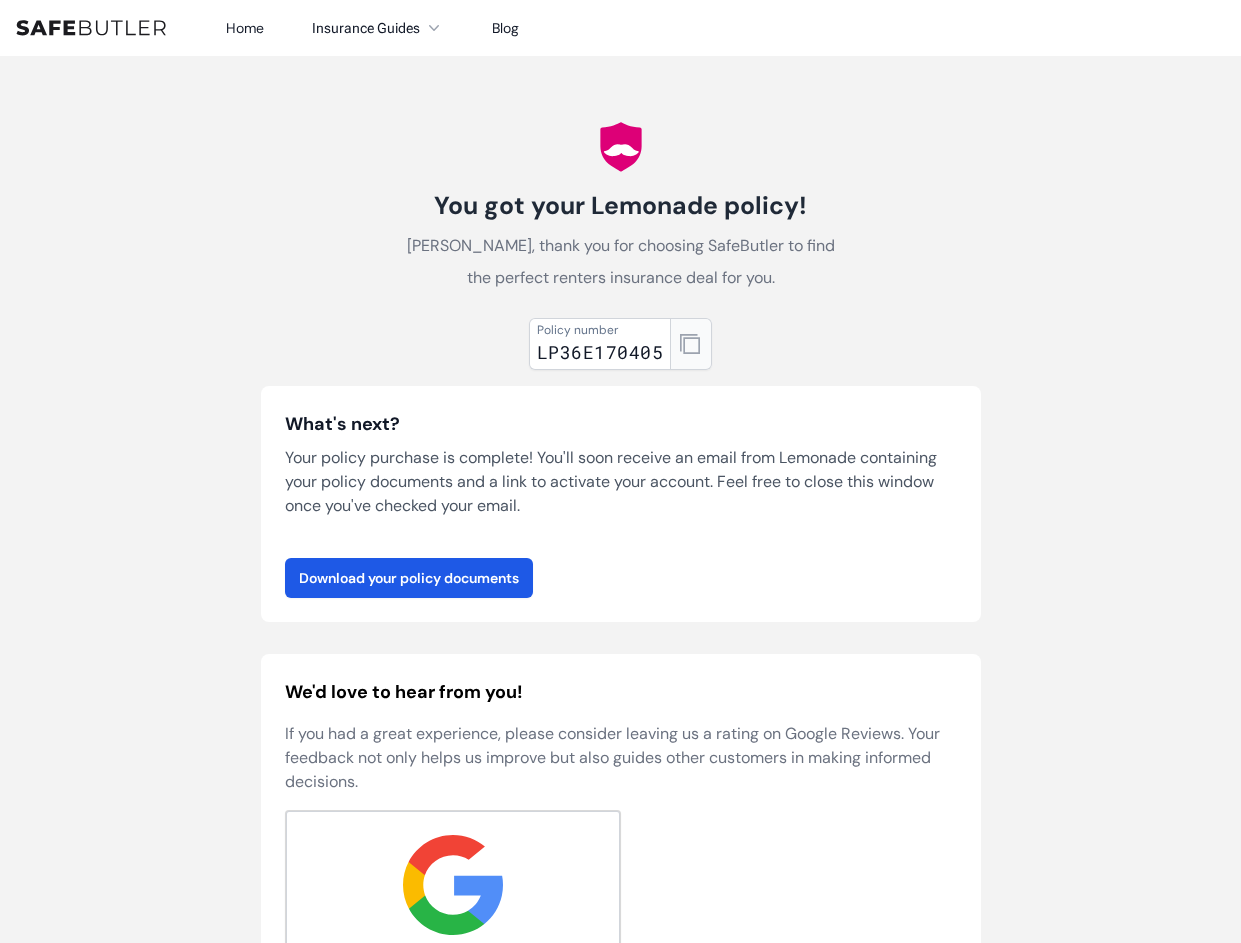 click 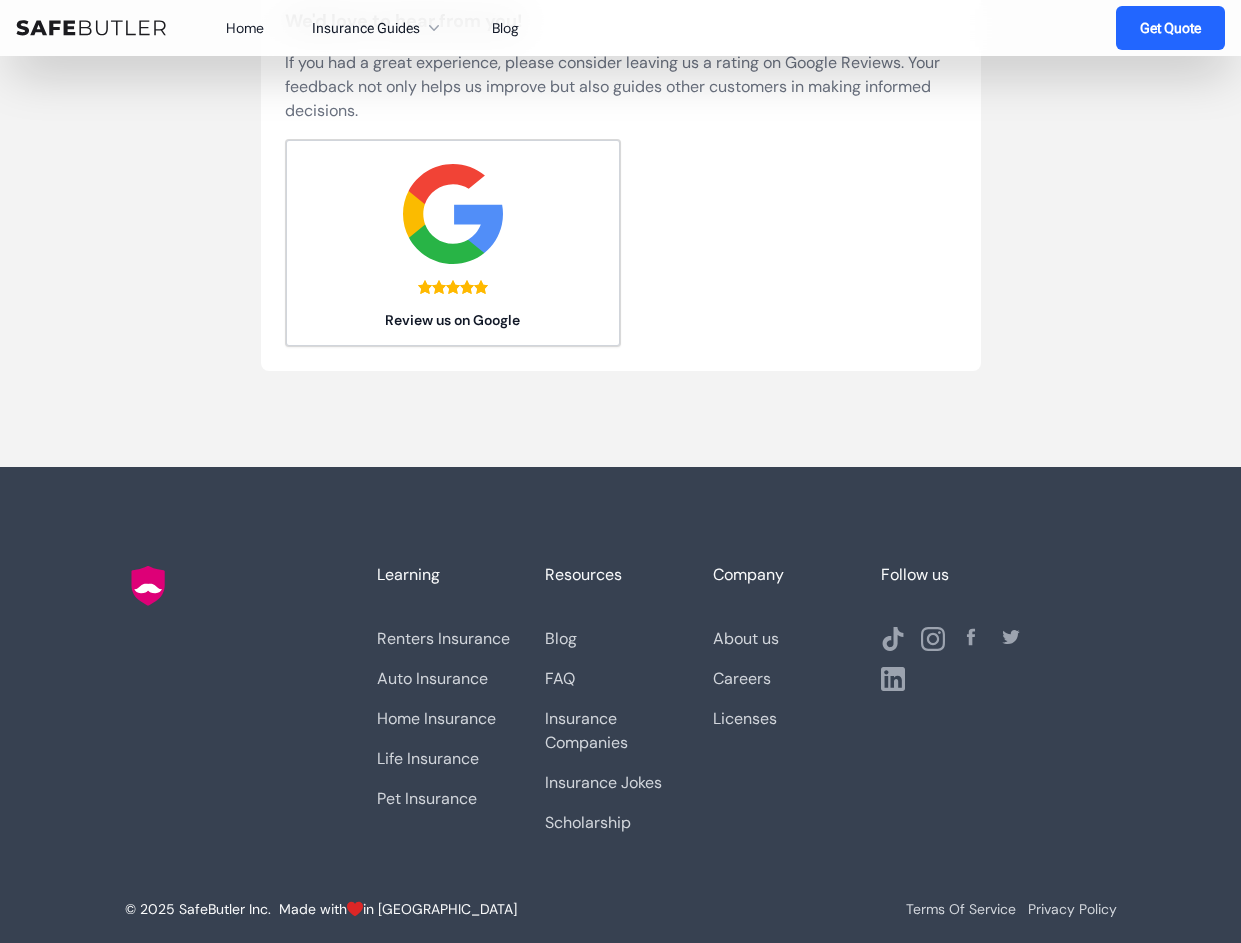 scroll, scrollTop: 0, scrollLeft: 0, axis: both 